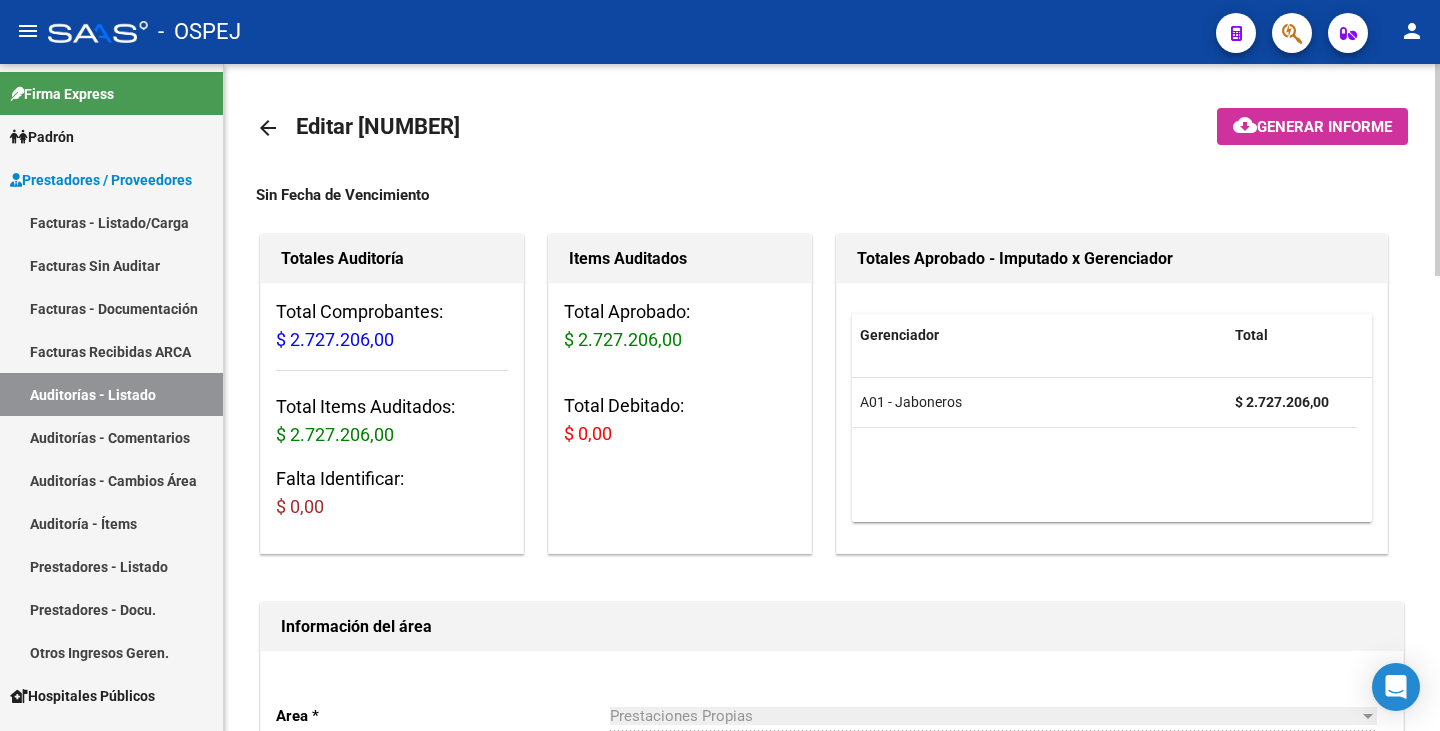 scroll, scrollTop: 0, scrollLeft: 0, axis: both 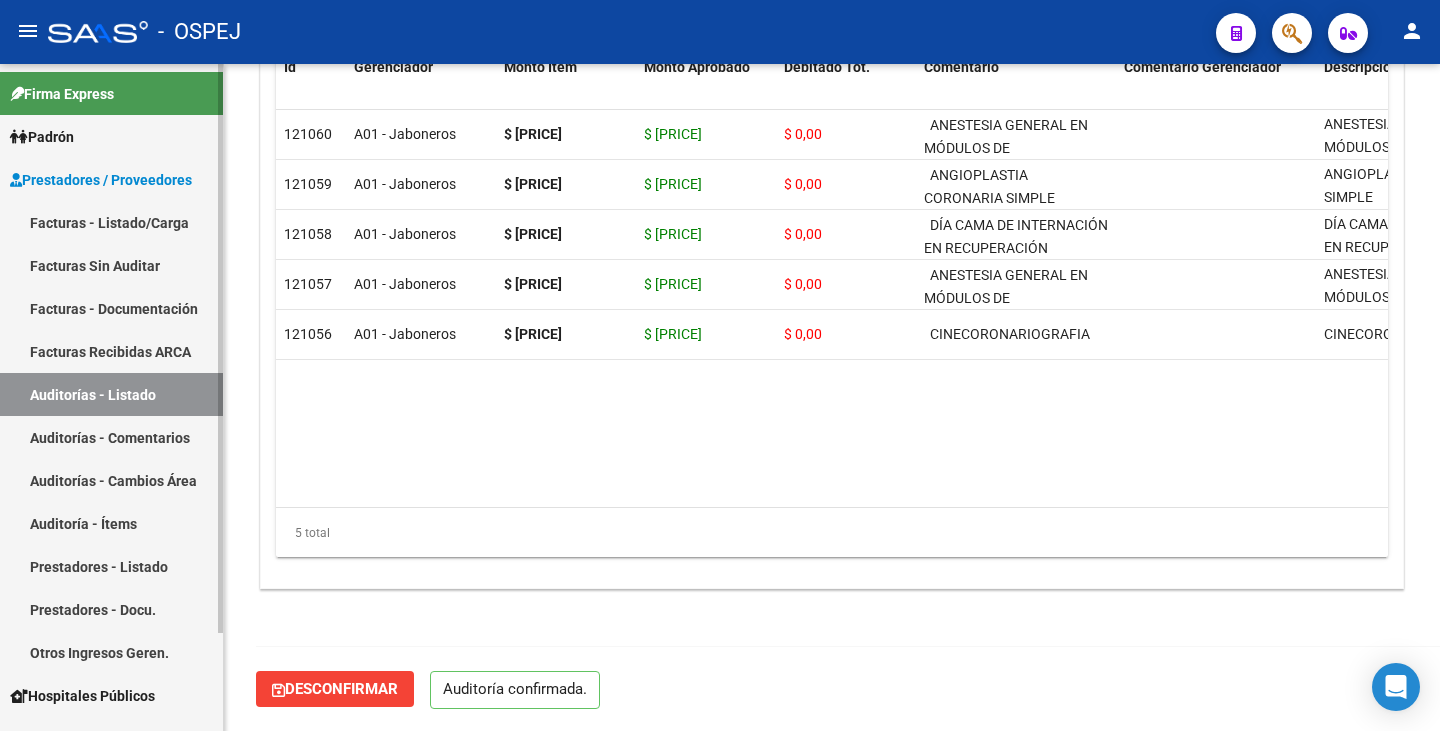 click on "Auditorías - Listado" at bounding box center [111, 394] 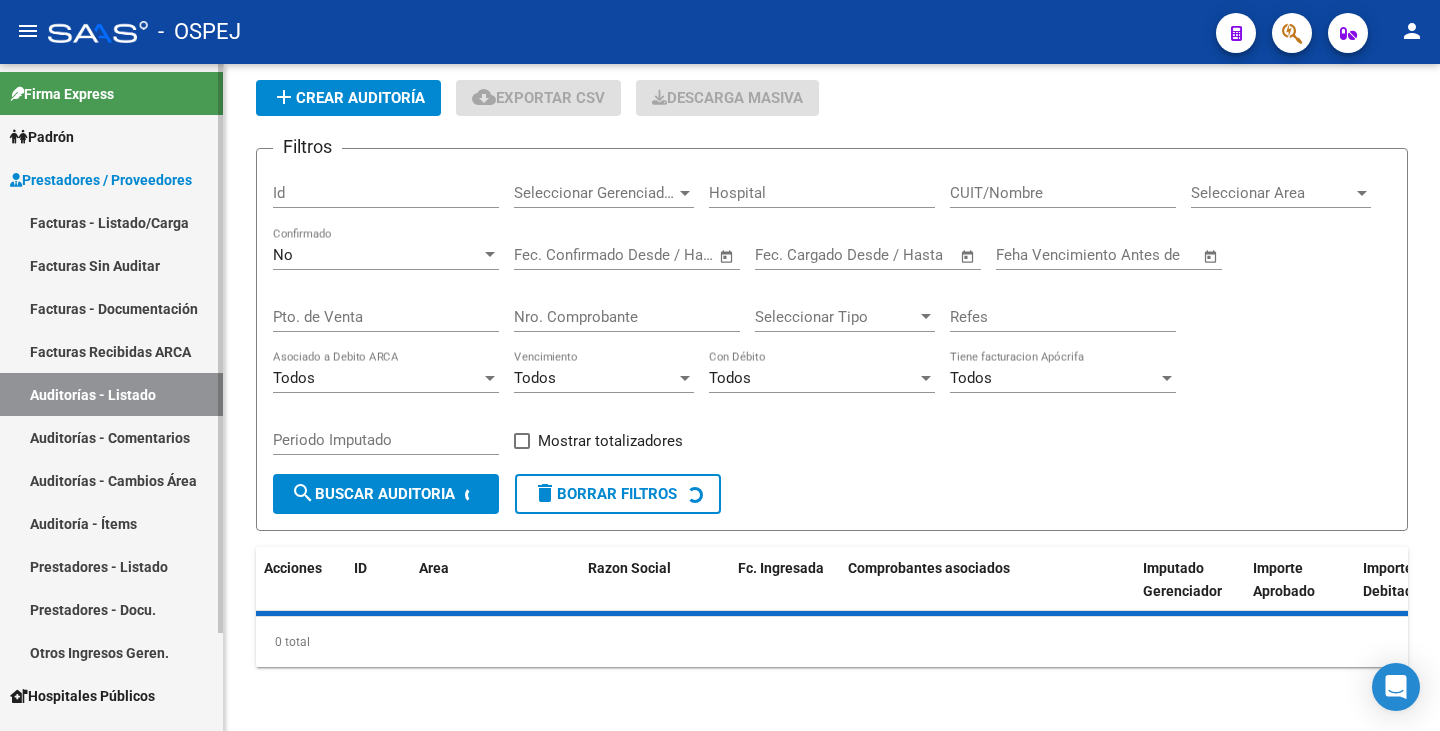 scroll, scrollTop: 0, scrollLeft: 0, axis: both 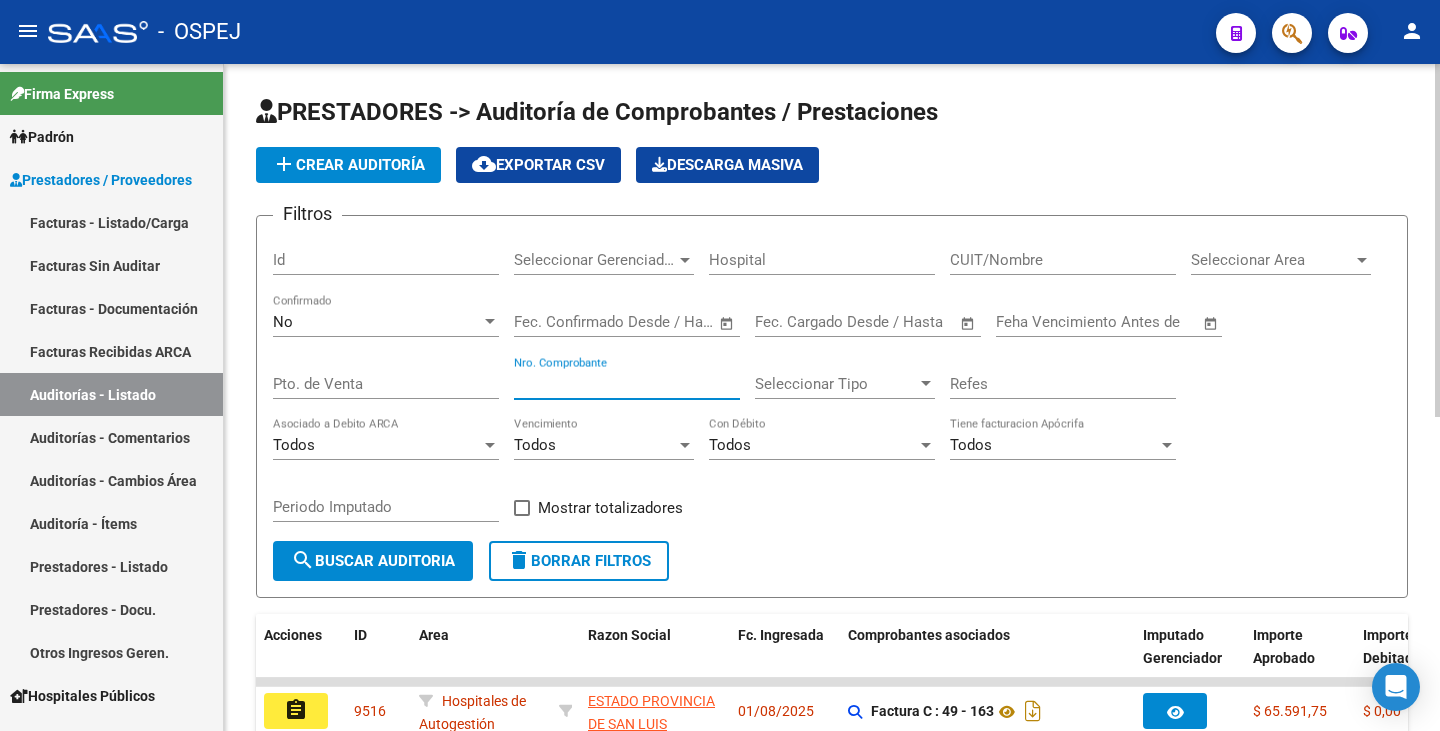 click on "Nro. Comprobante" at bounding box center (627, 384) 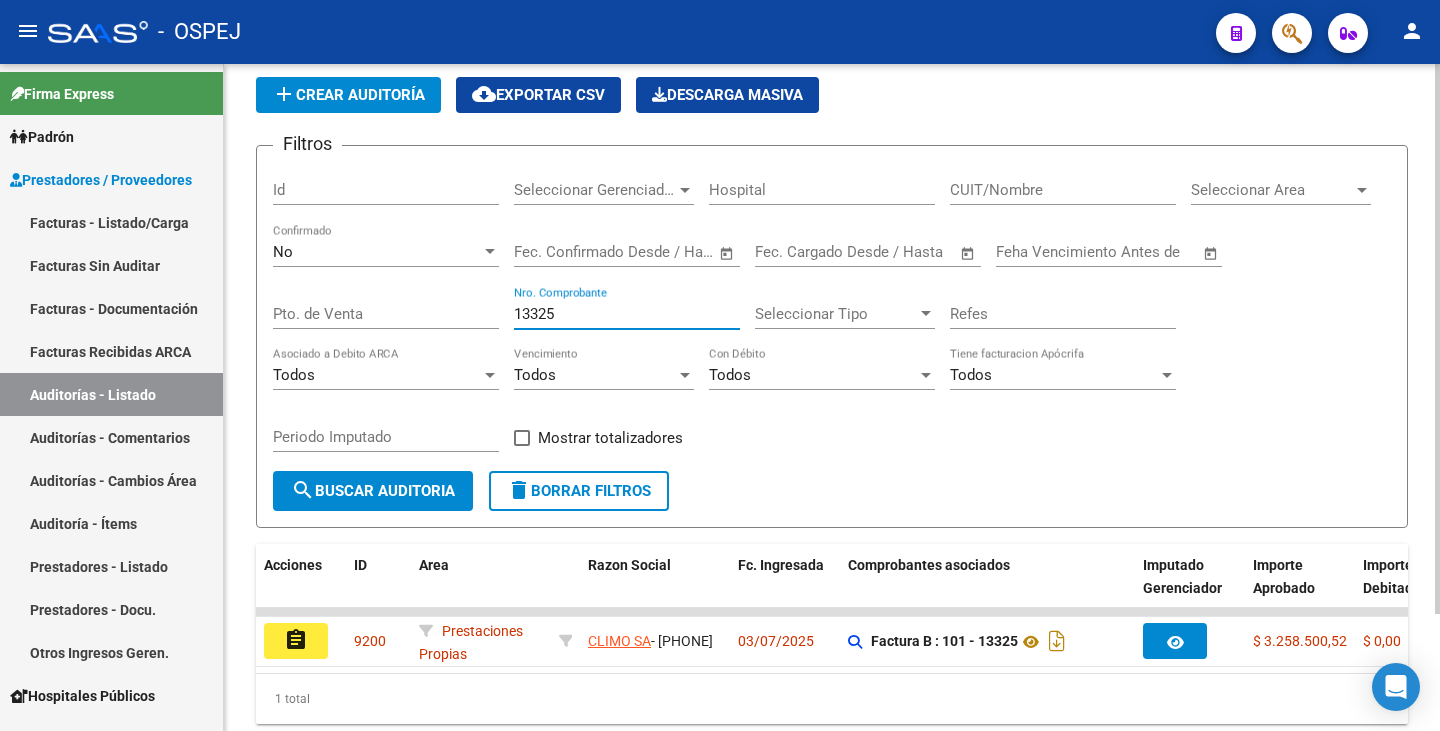 scroll, scrollTop: 142, scrollLeft: 0, axis: vertical 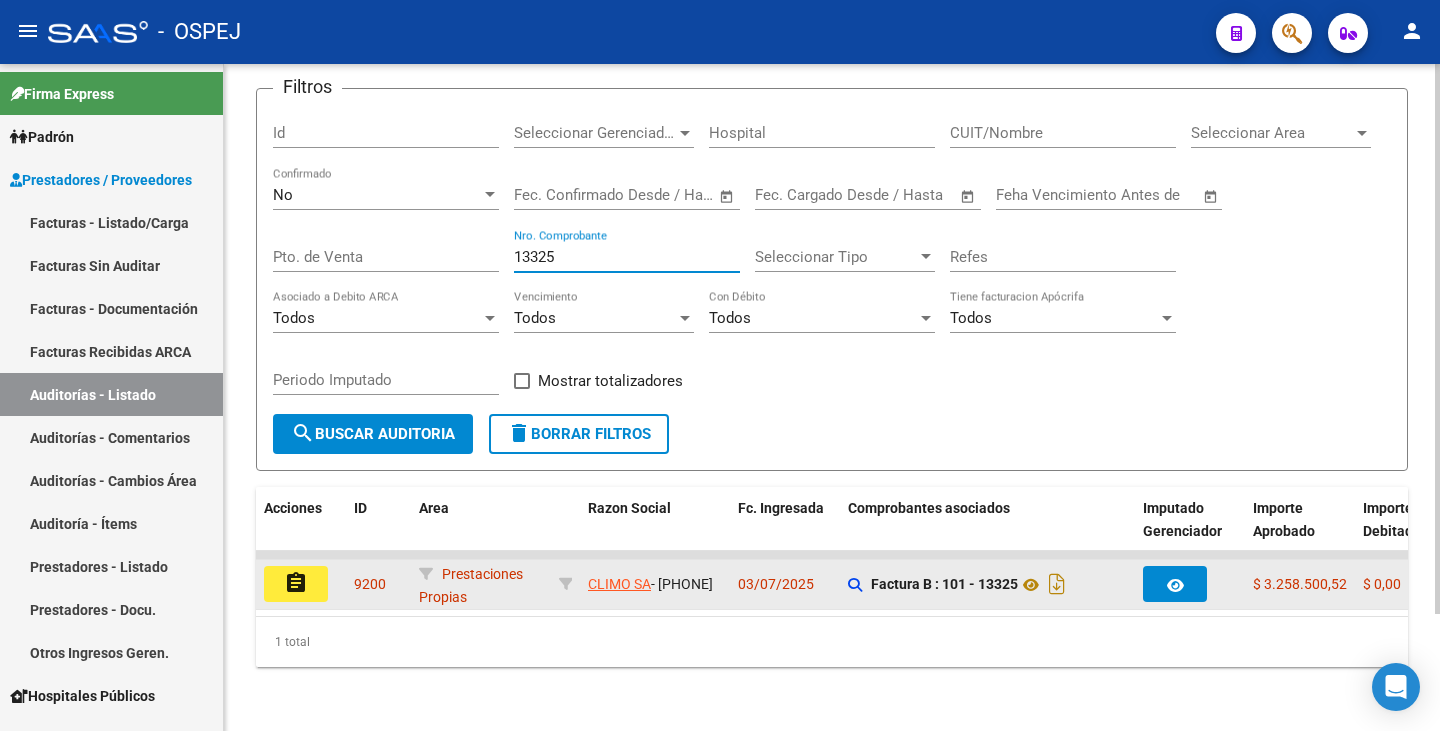 type on "13325" 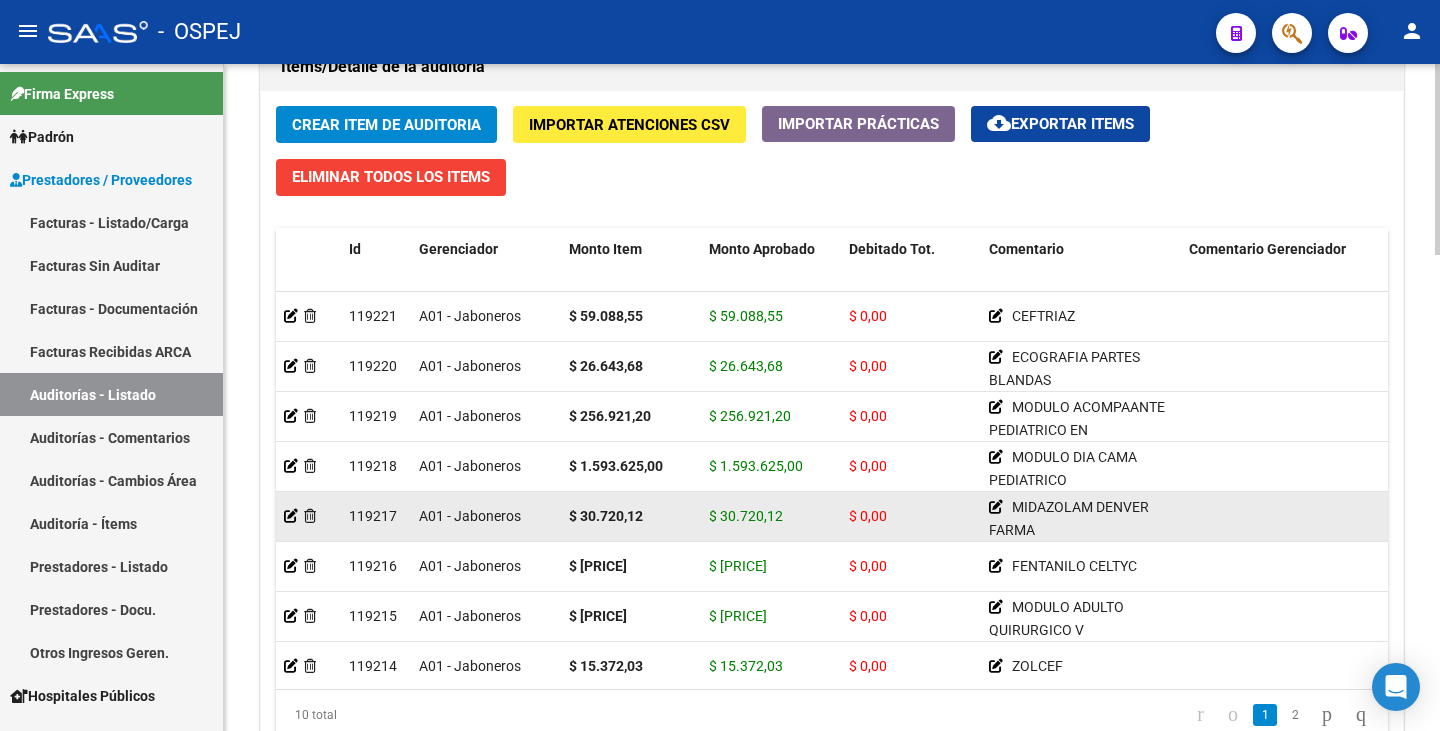 scroll, scrollTop: 1500, scrollLeft: 0, axis: vertical 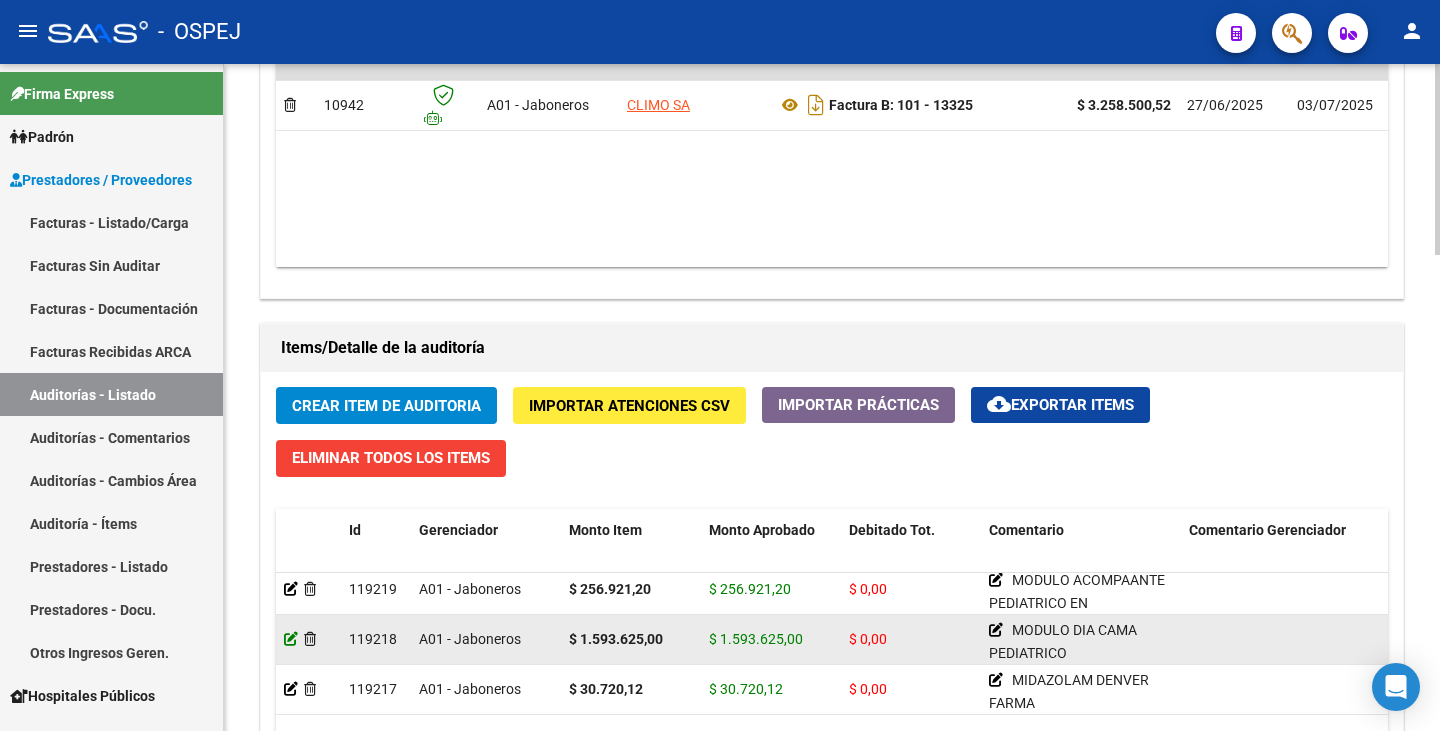 click 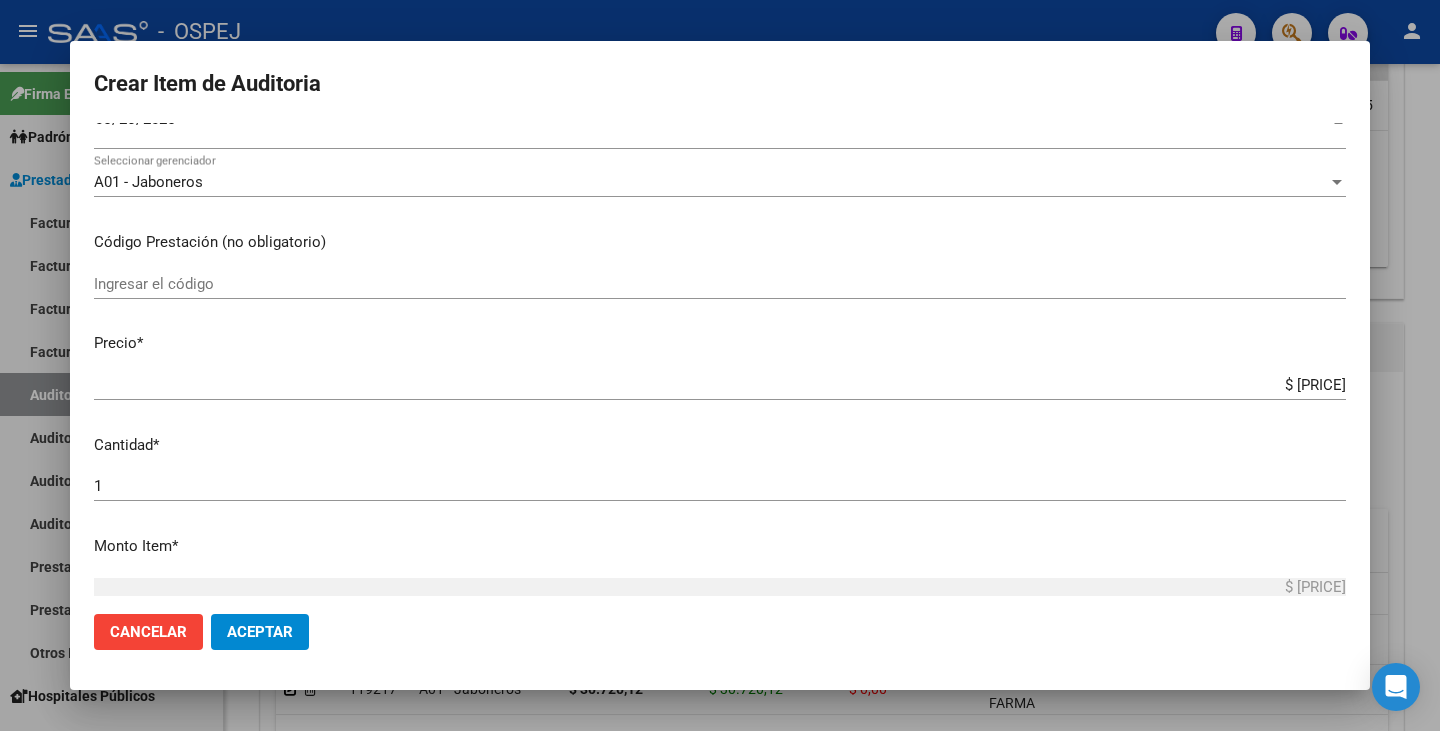 scroll, scrollTop: 400, scrollLeft: 0, axis: vertical 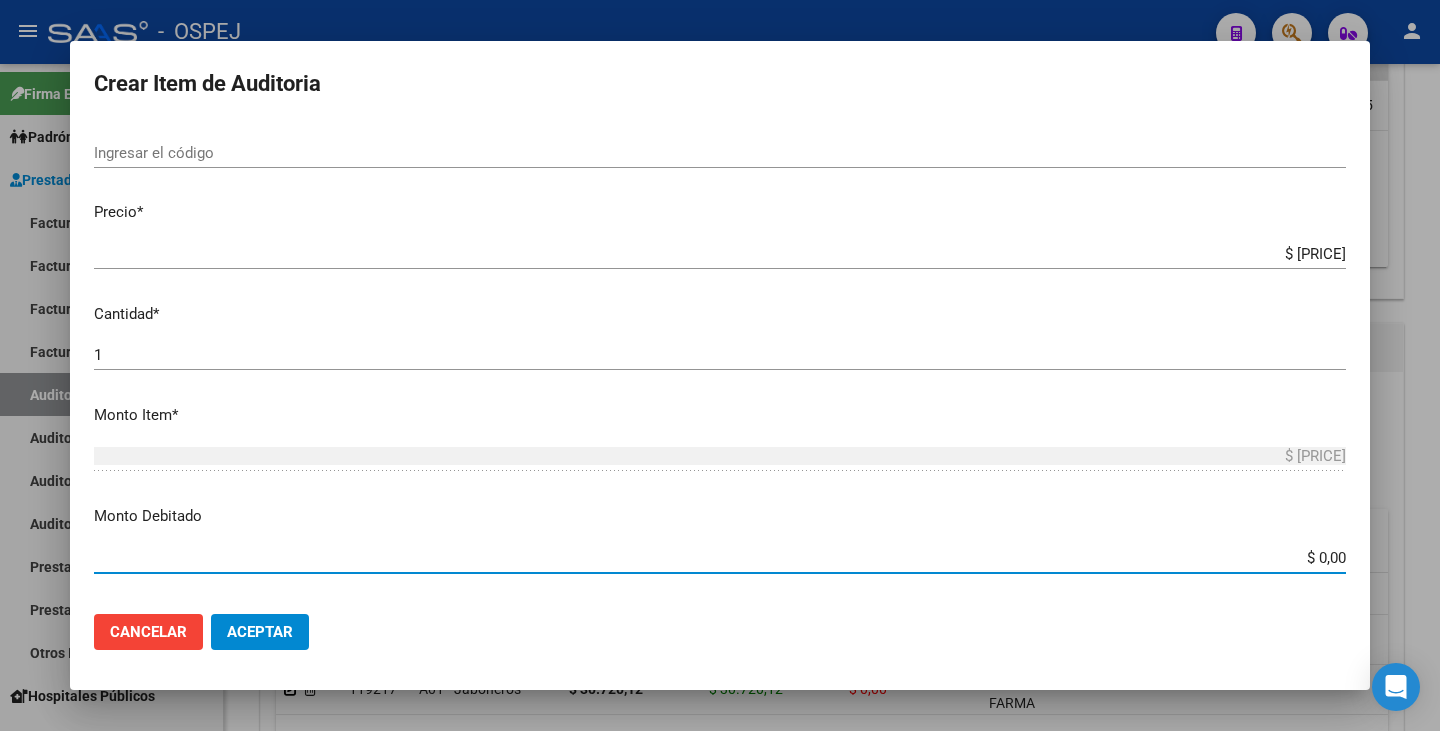 click on "$ 0,00" at bounding box center (720, 558) 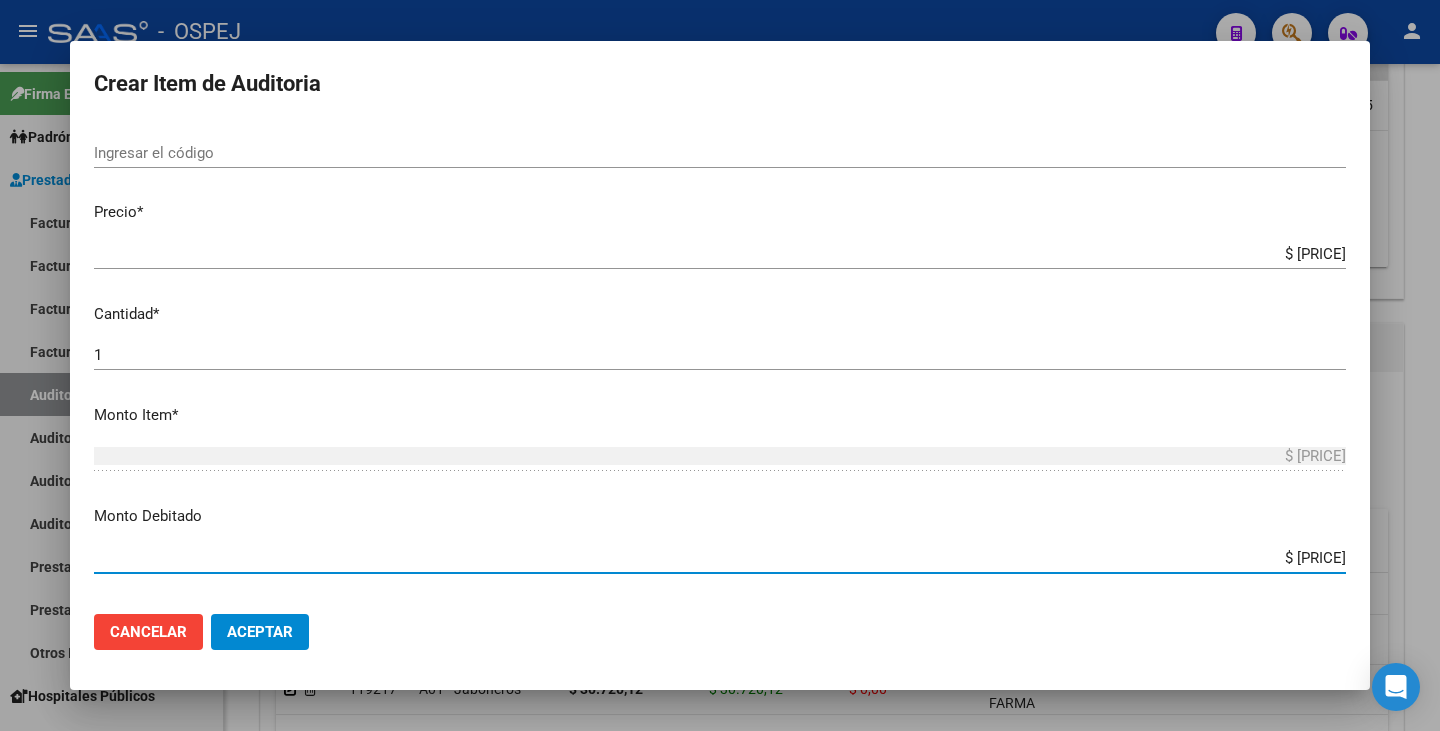 type on "$ [PRICE]" 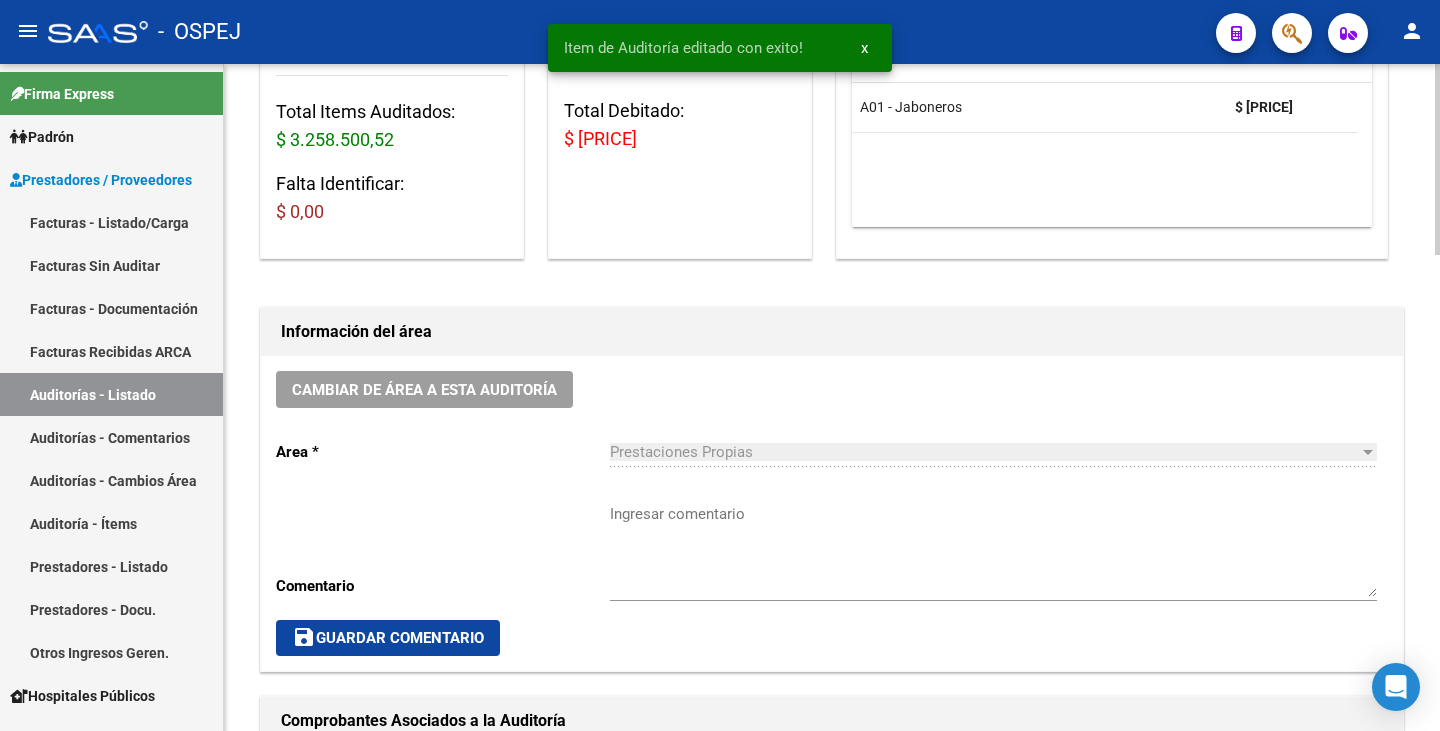 scroll, scrollTop: 400, scrollLeft: 0, axis: vertical 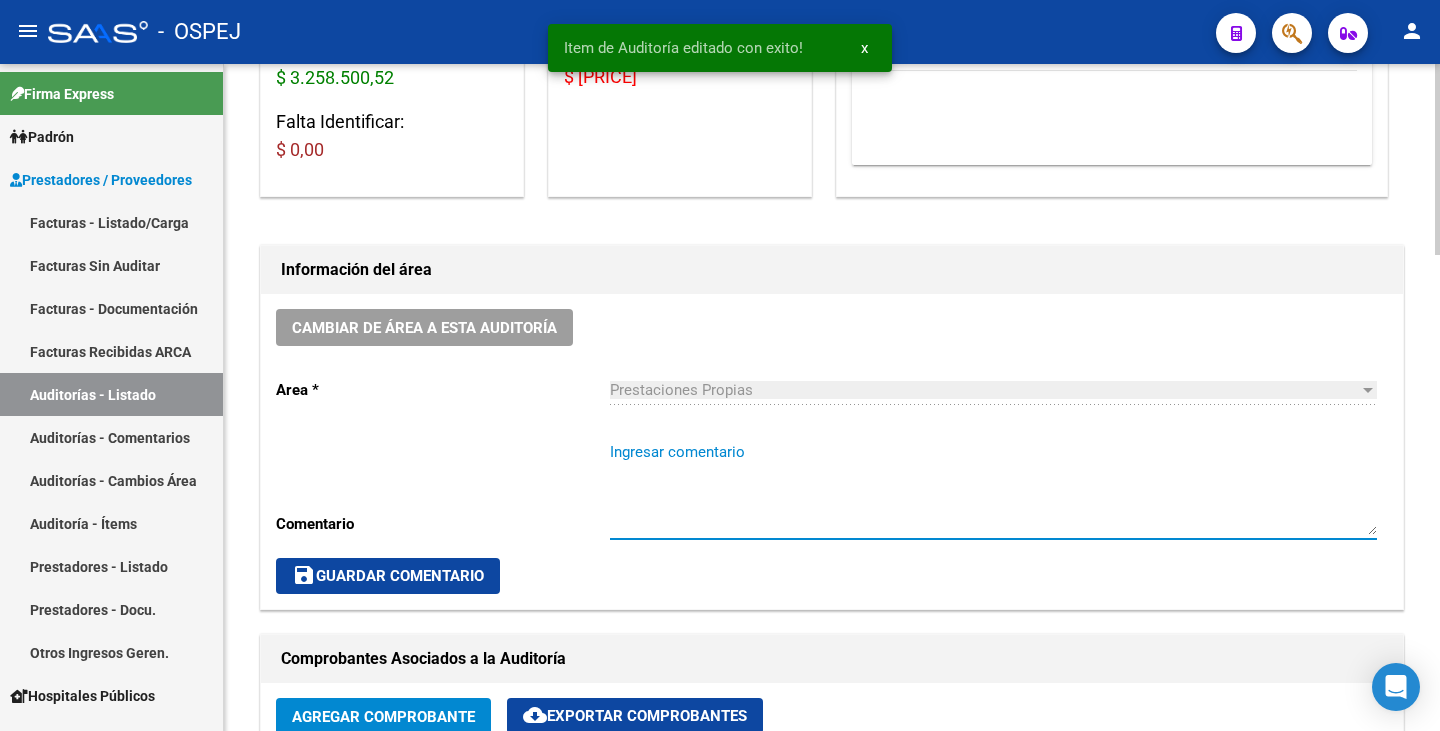 click on "Ingresar comentario" at bounding box center [993, 488] 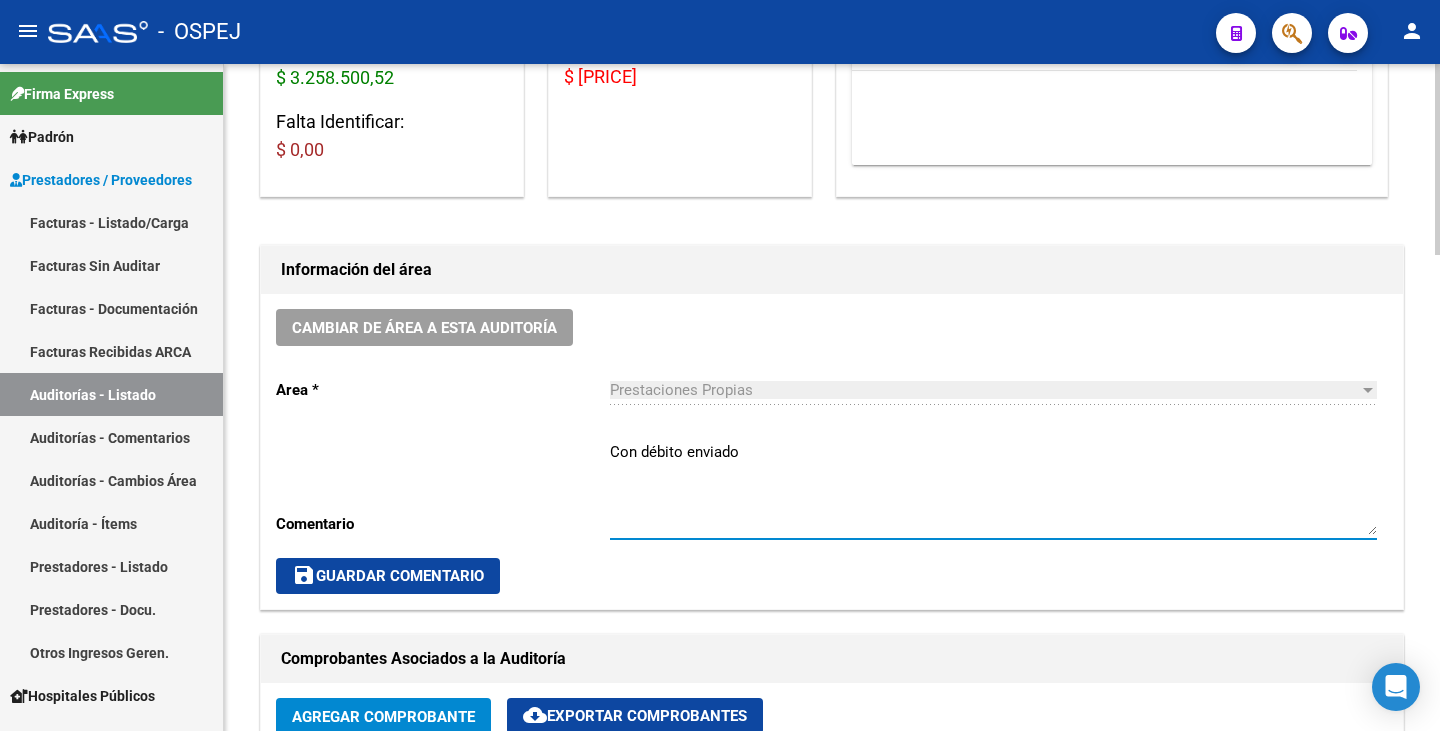 type on "Con débito enviado" 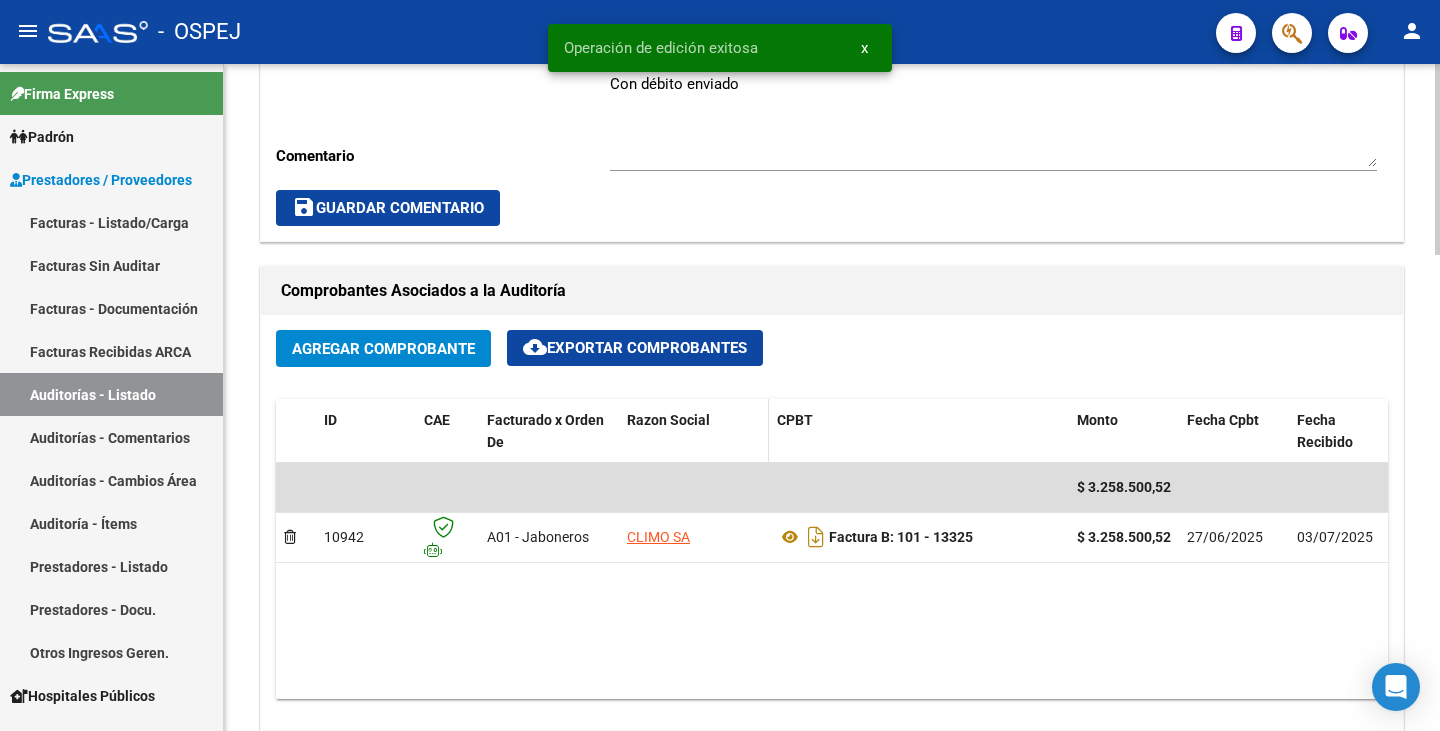 scroll, scrollTop: 800, scrollLeft: 0, axis: vertical 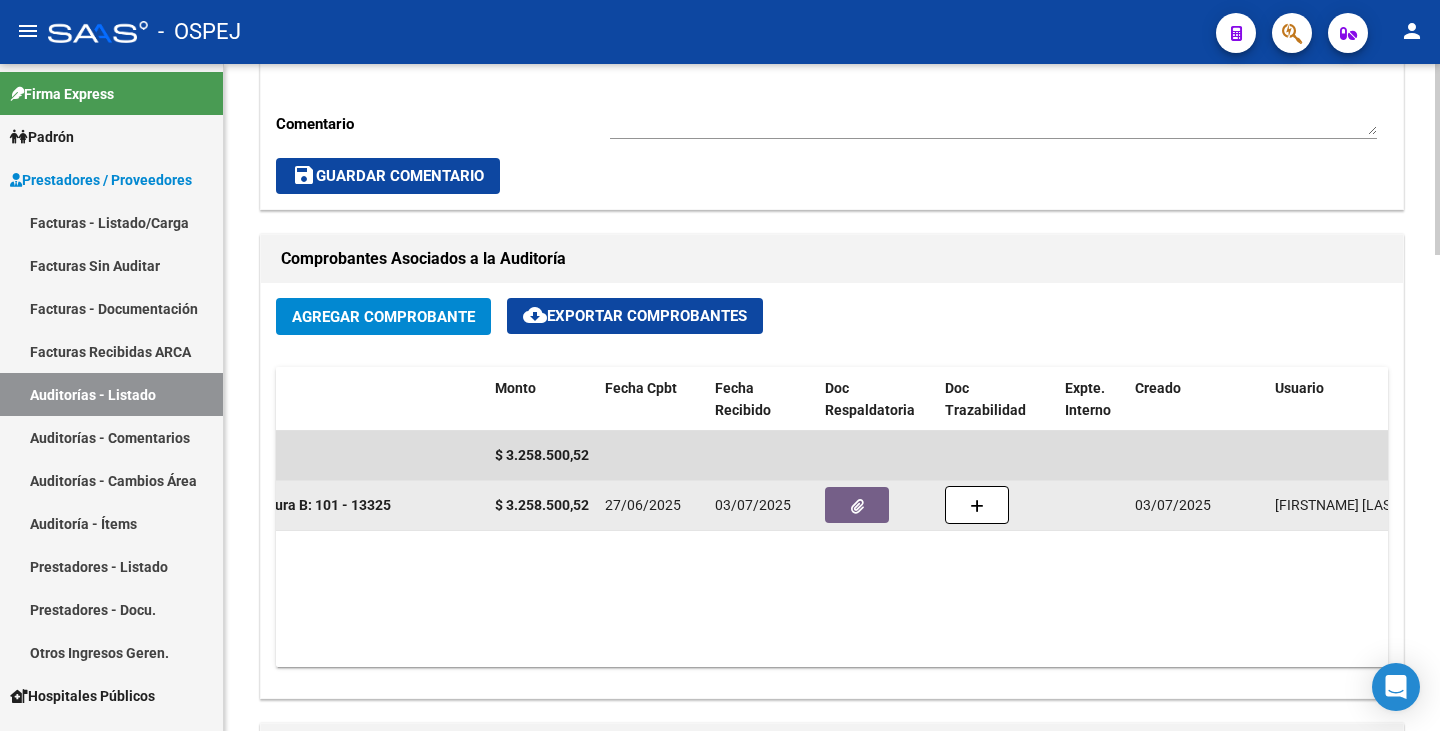 click 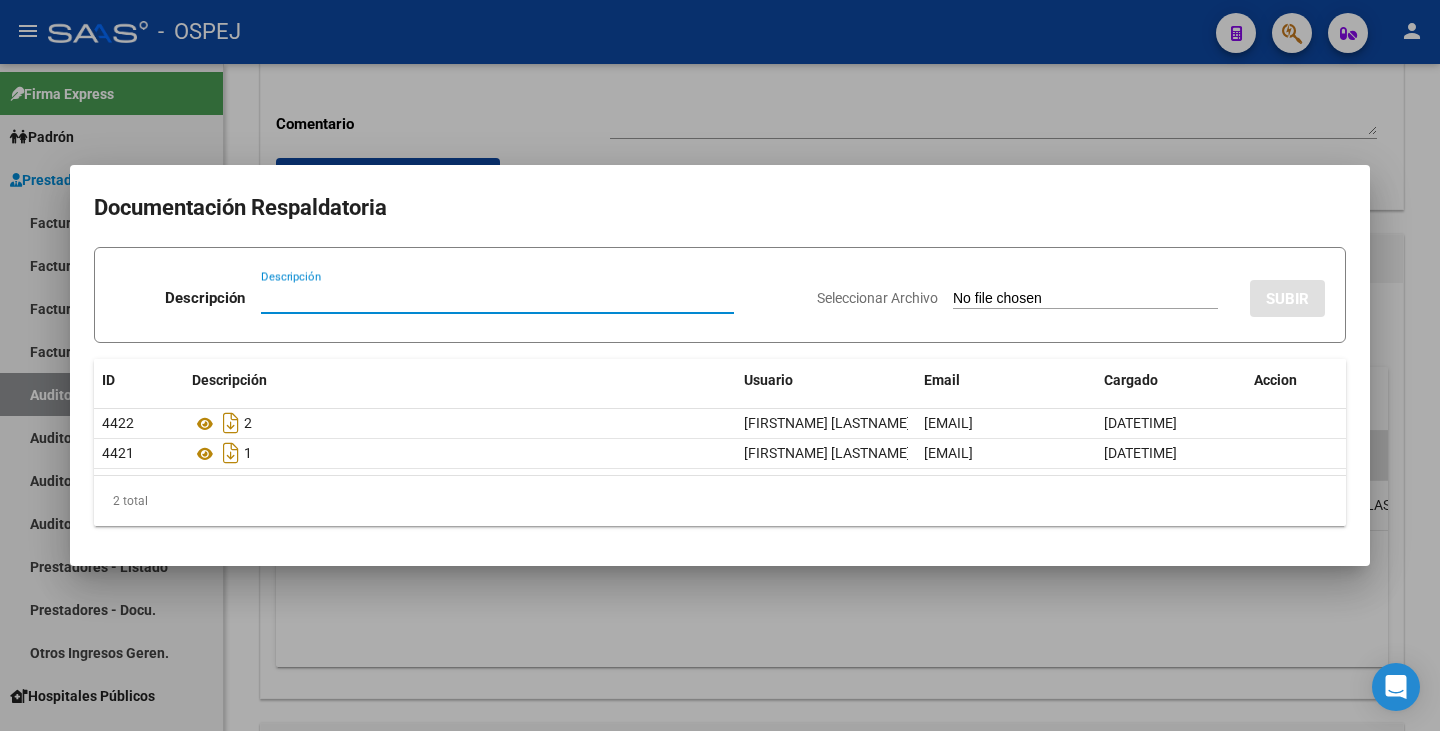 click on "Seleccionar Archivo" at bounding box center (1085, 299) 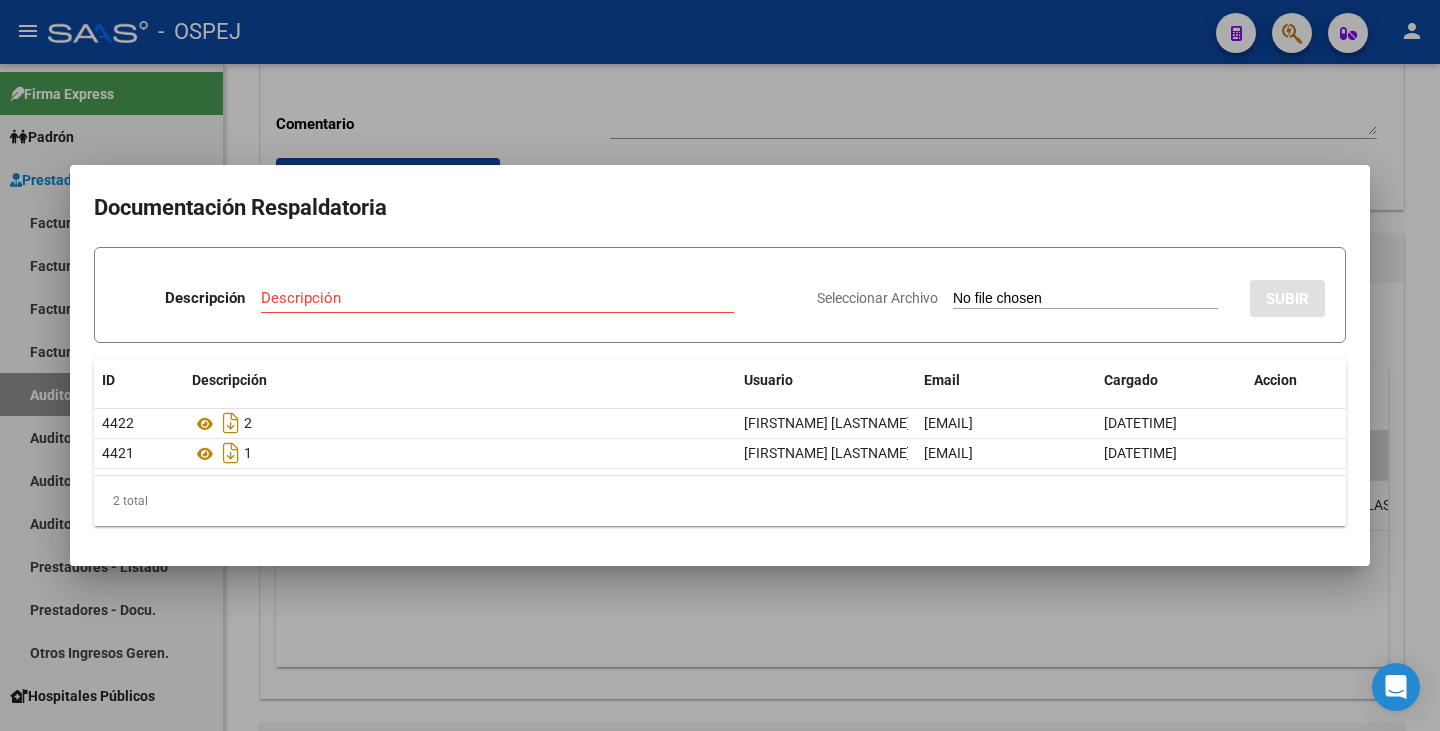 click at bounding box center [720, 365] 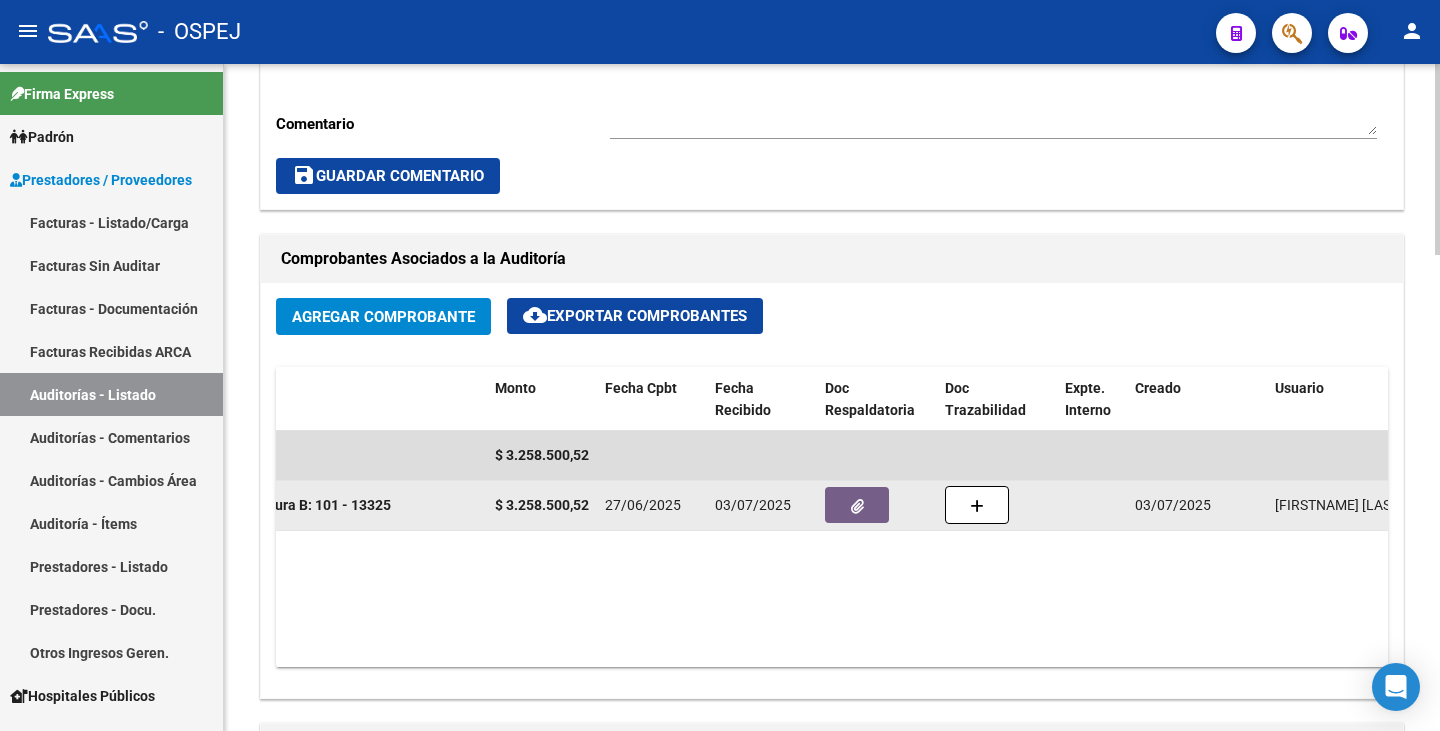 click 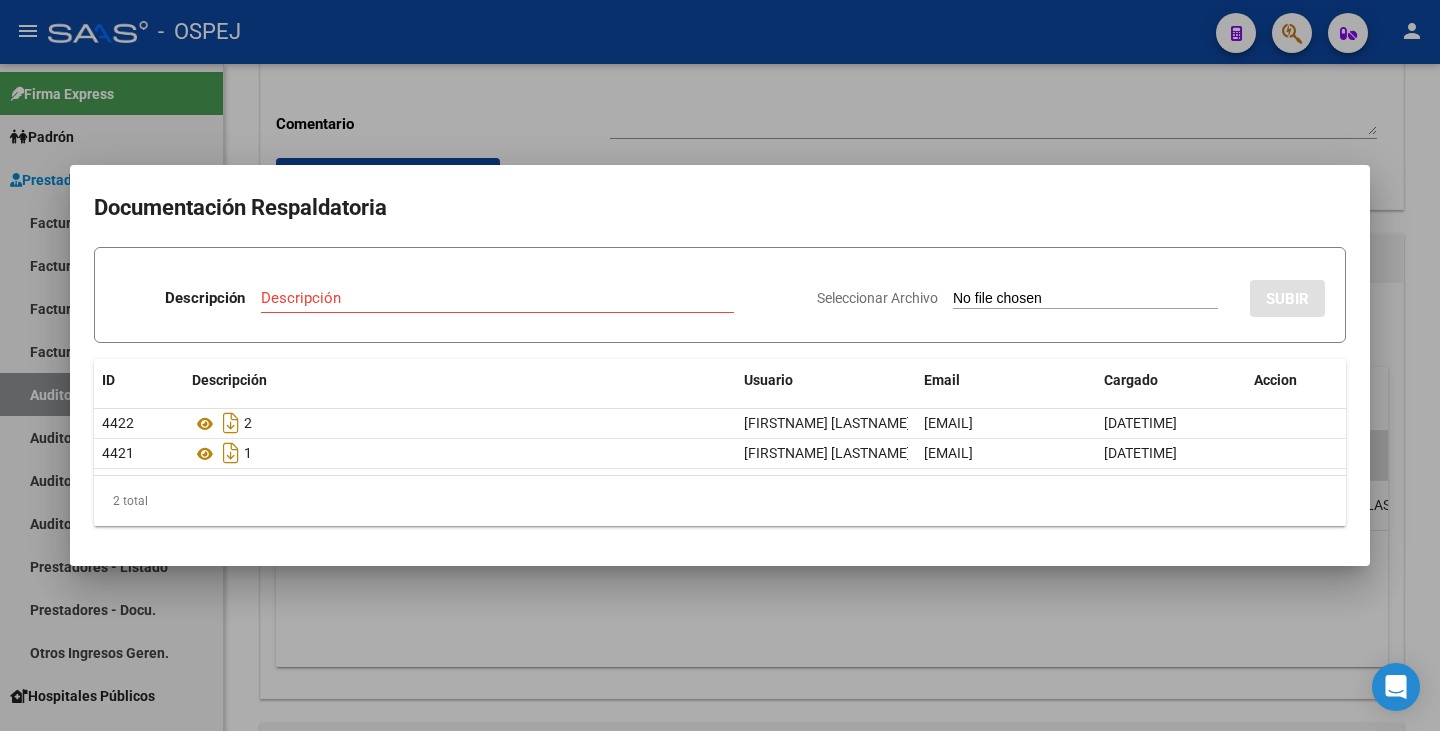 click on "Seleccionar Archivo" at bounding box center (1085, 299) 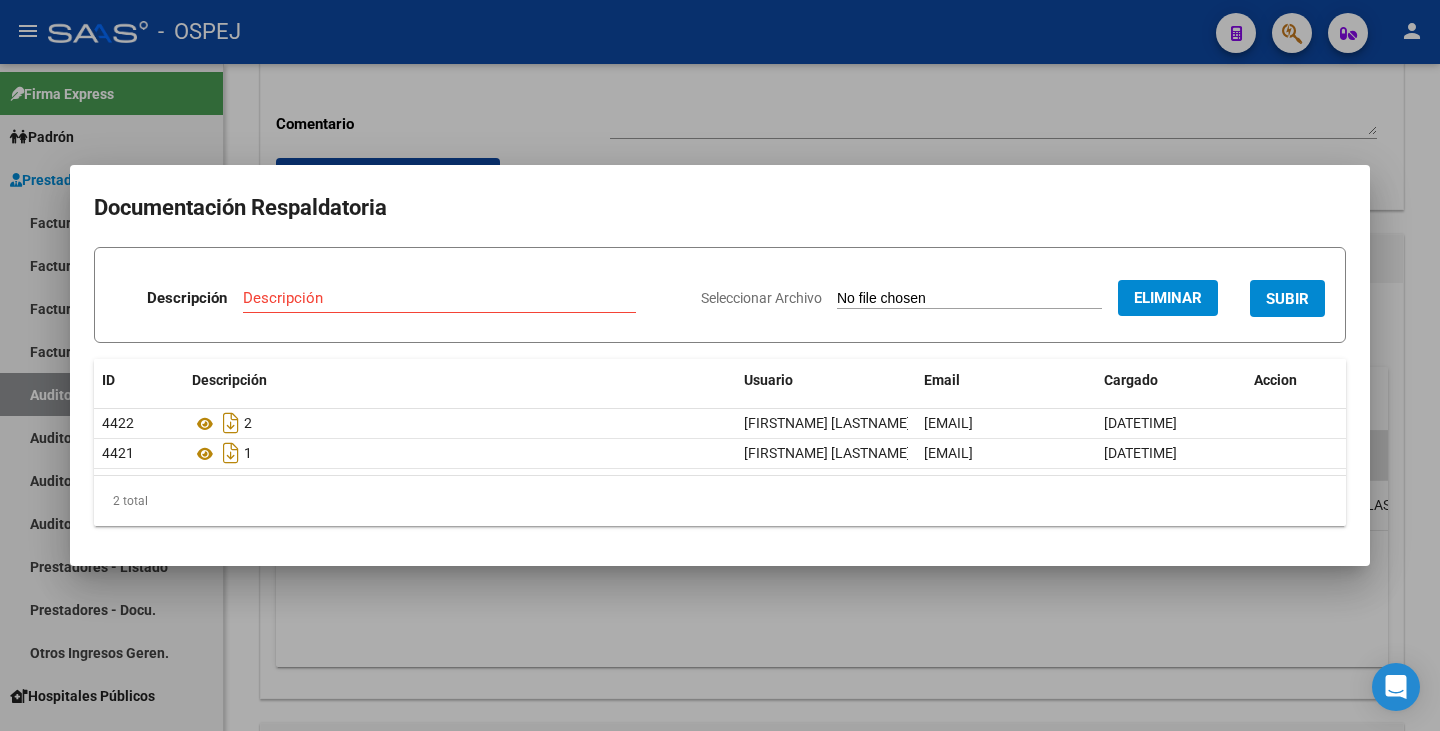 click on "Descripción" at bounding box center (439, 298) 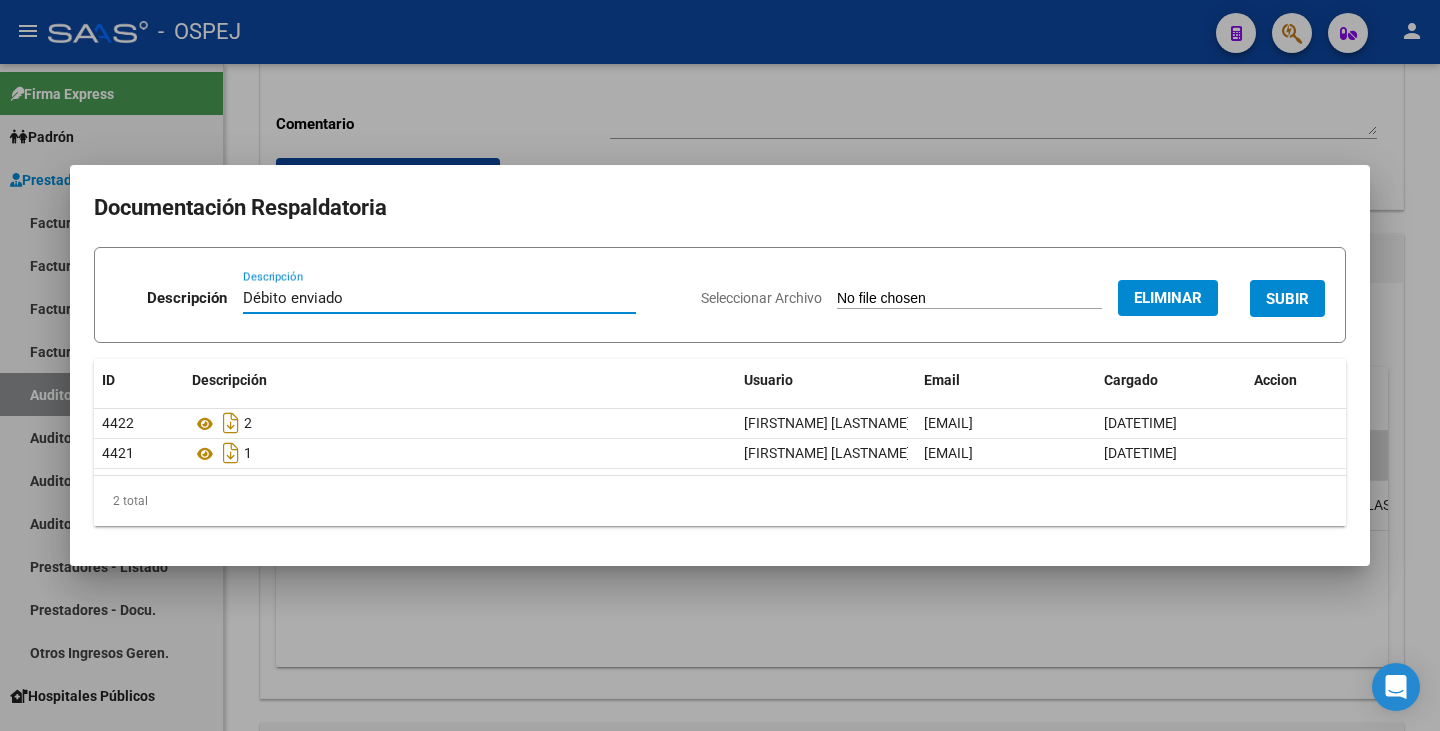 type on "Débito enviado" 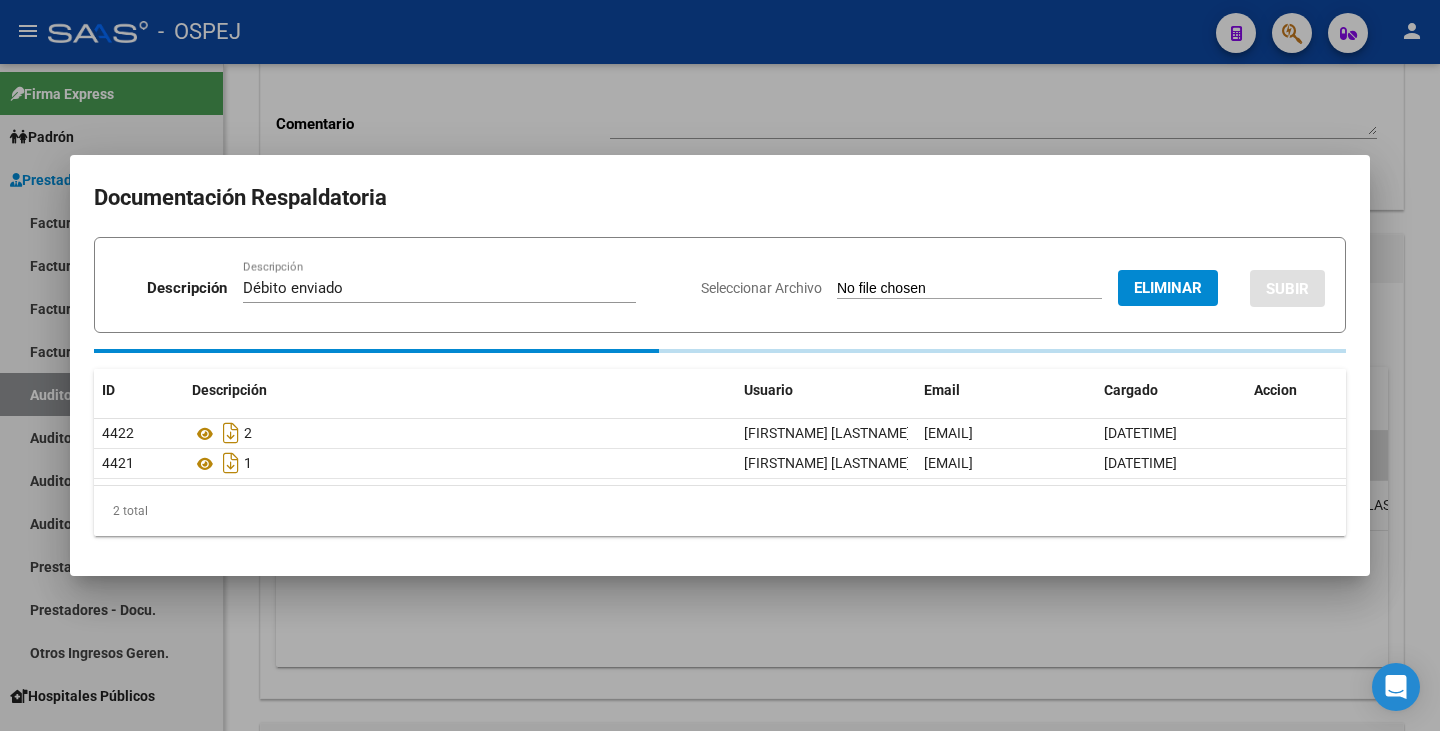 type 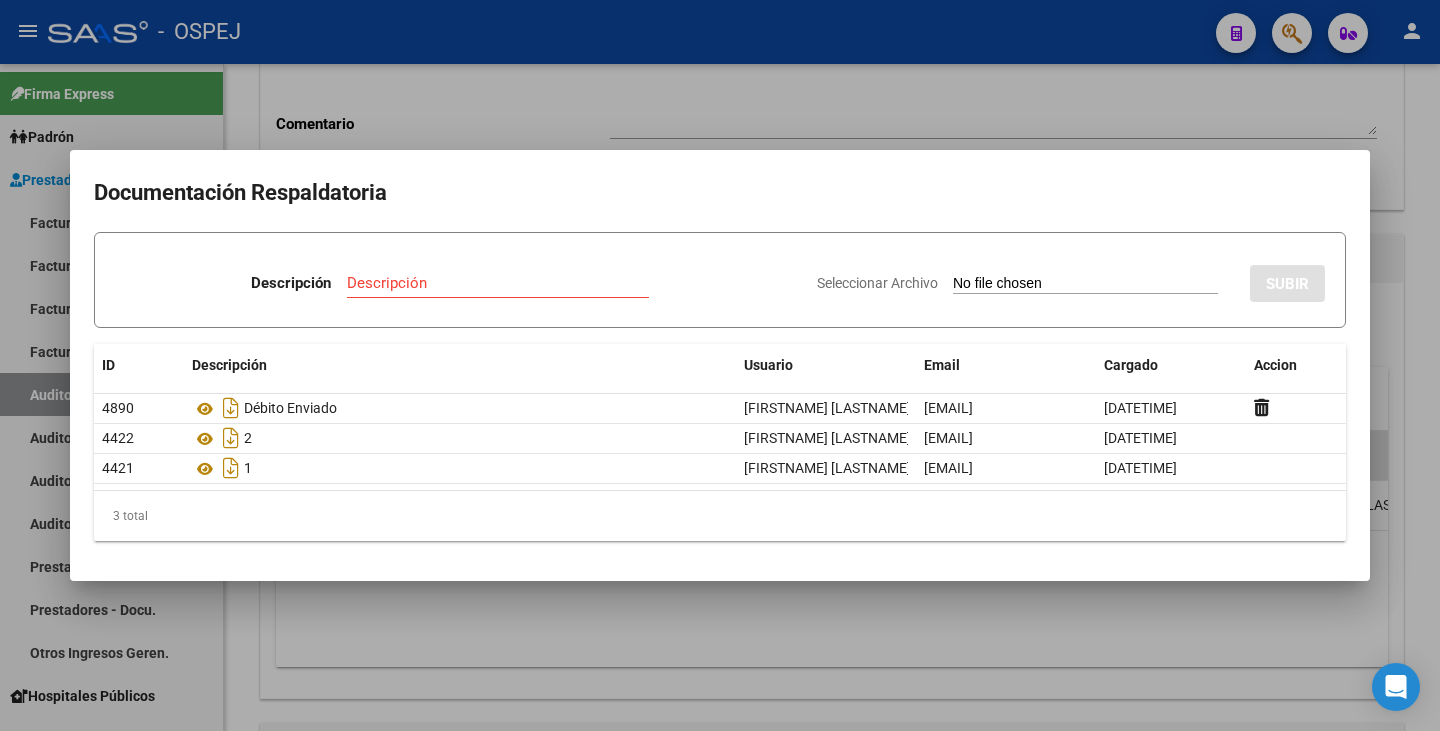 click at bounding box center (720, 365) 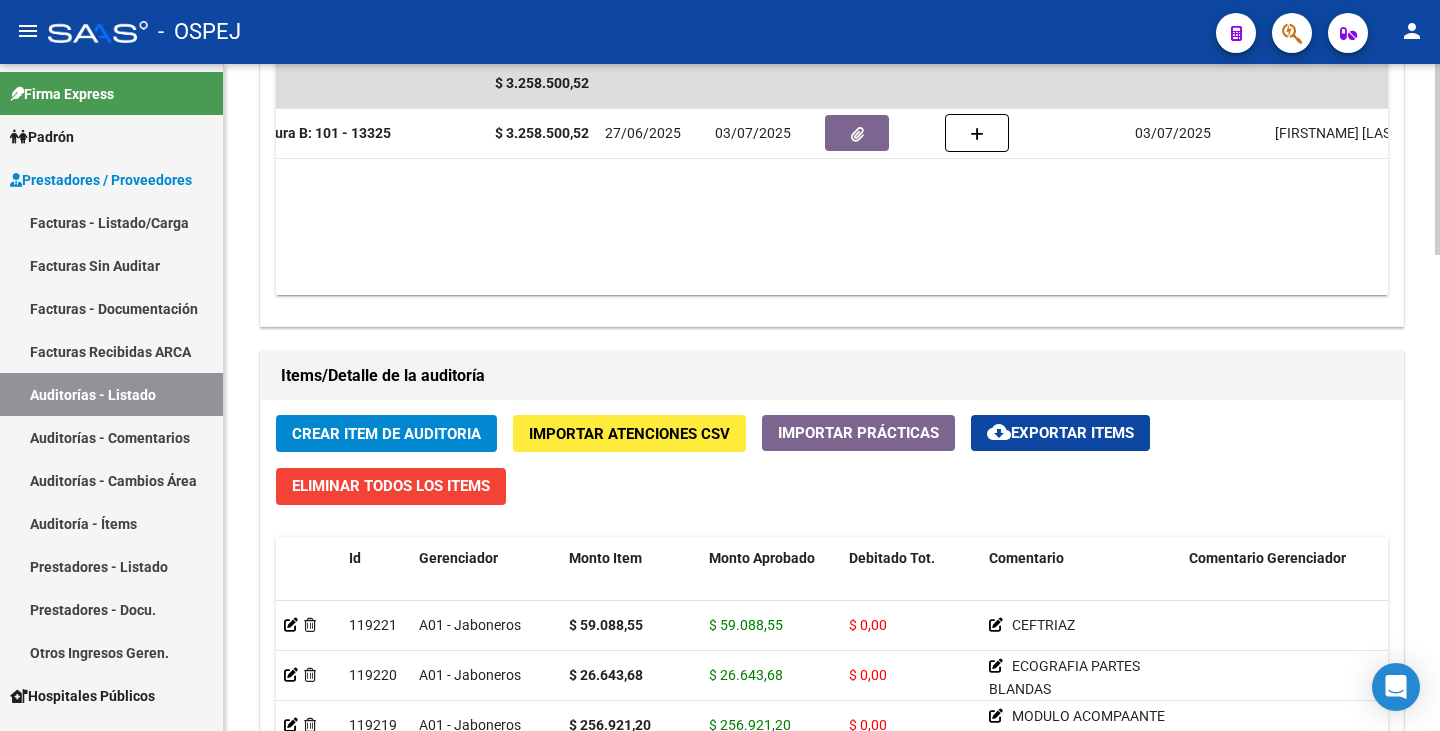 scroll, scrollTop: 1400, scrollLeft: 0, axis: vertical 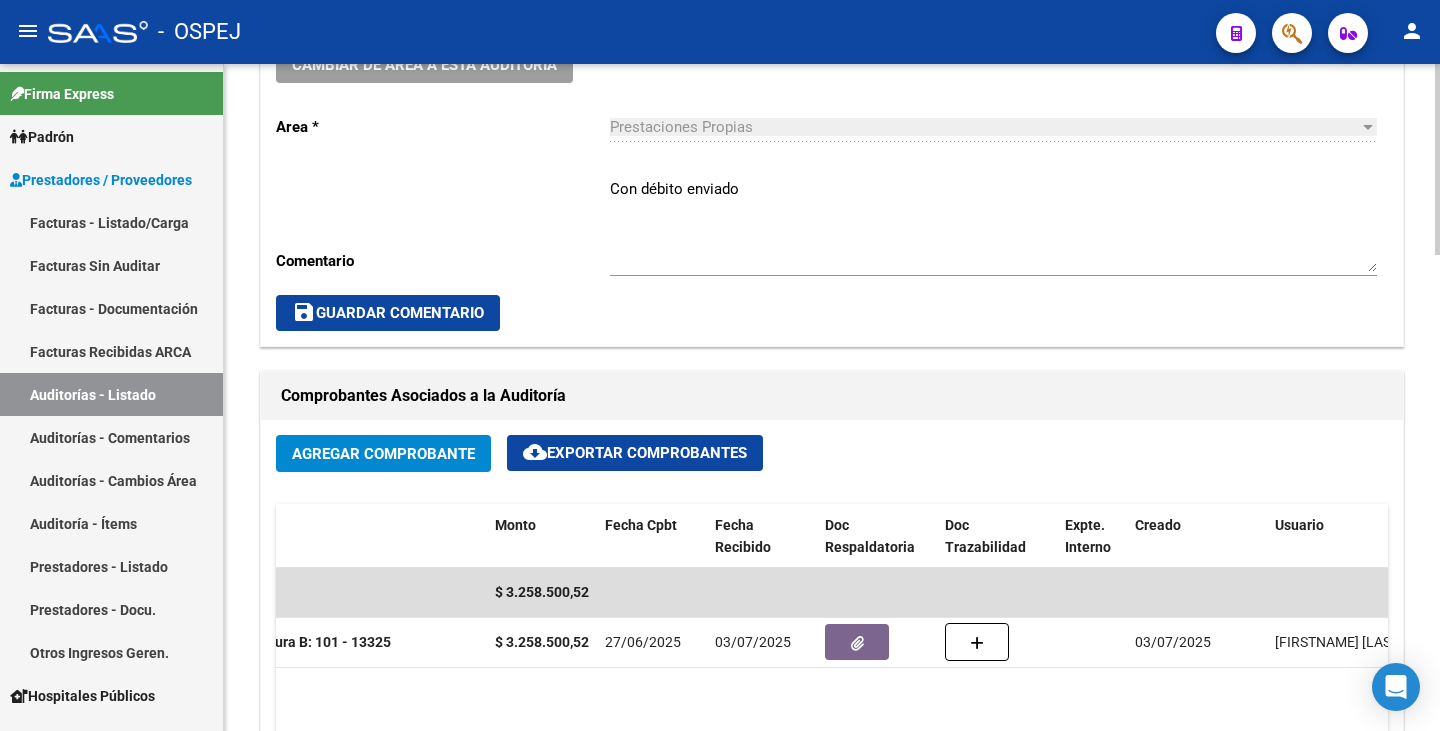 click on "Con débito enviado" at bounding box center (993, 225) 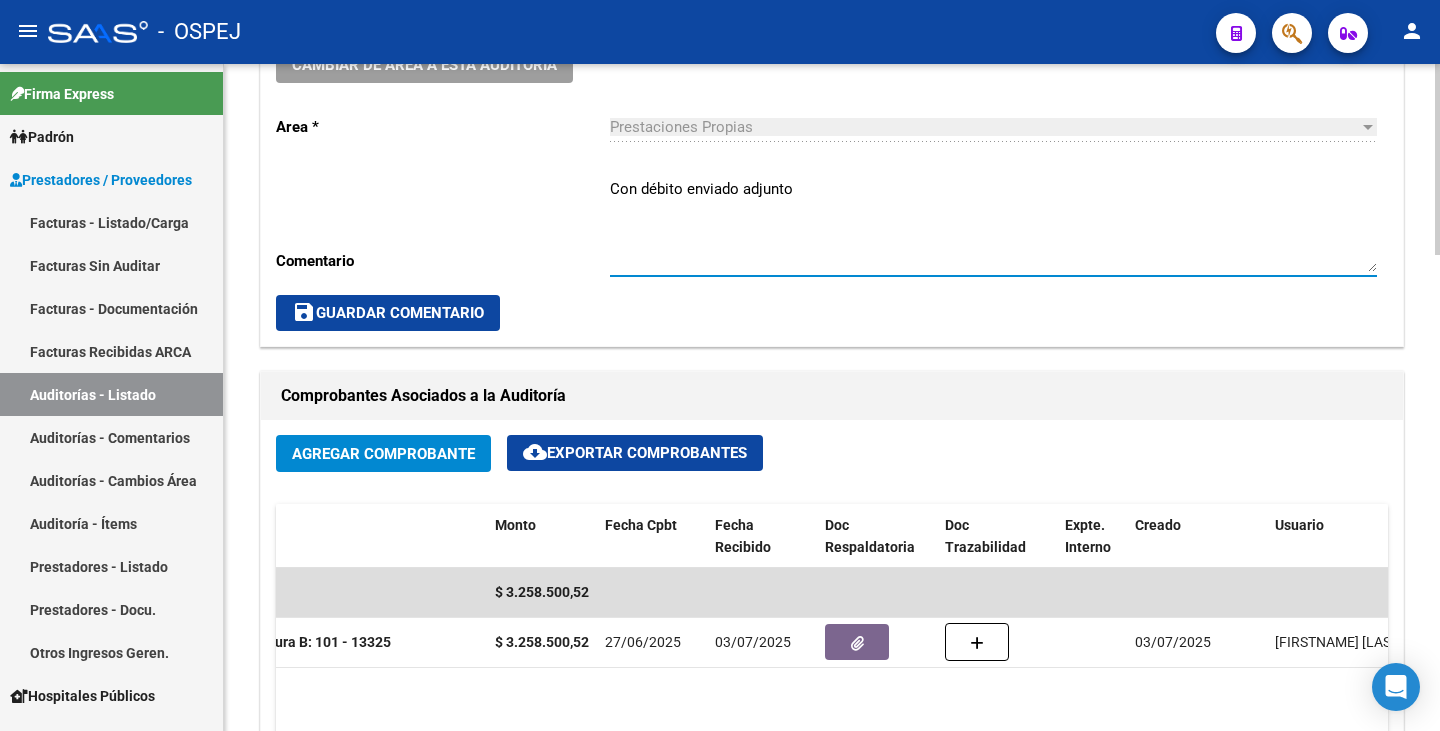 type on "Con débito enviado adjunto" 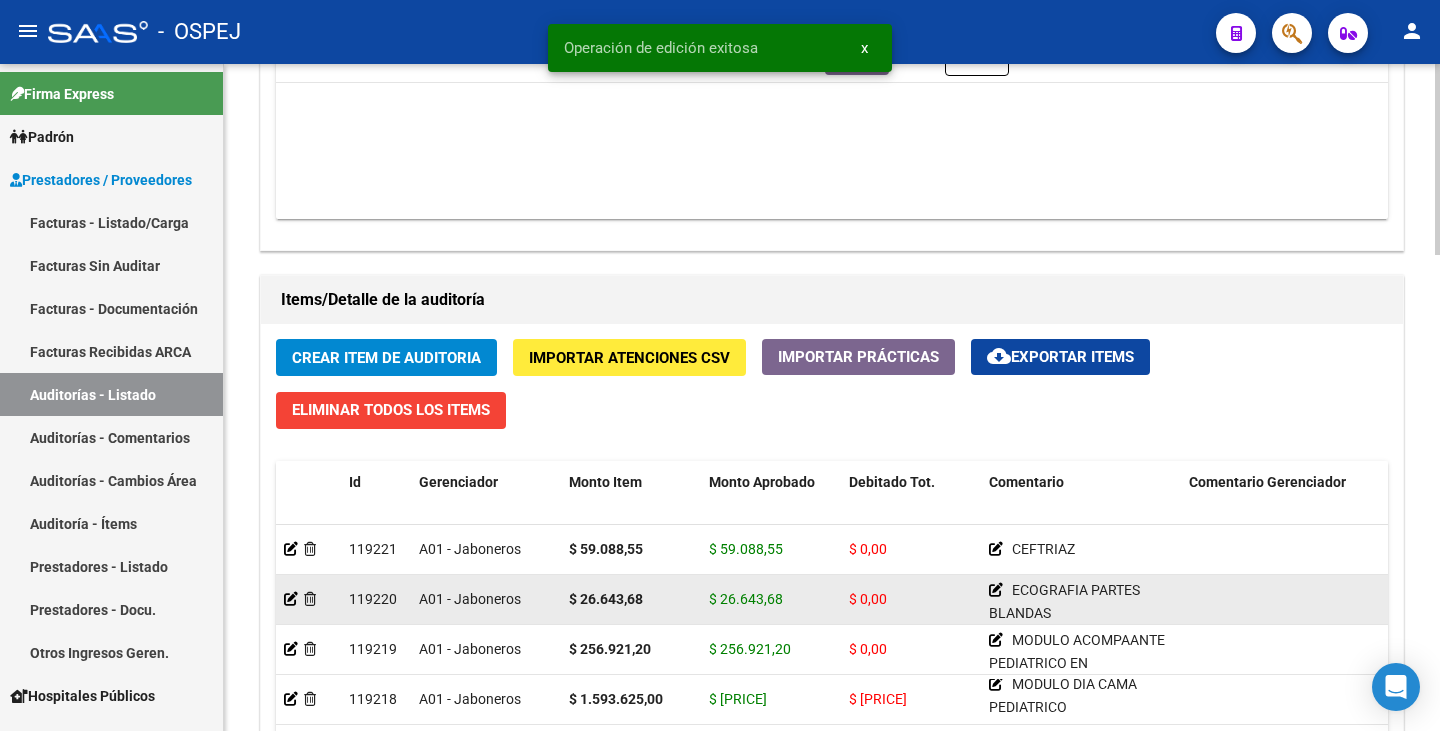 scroll, scrollTop: 1263, scrollLeft: 0, axis: vertical 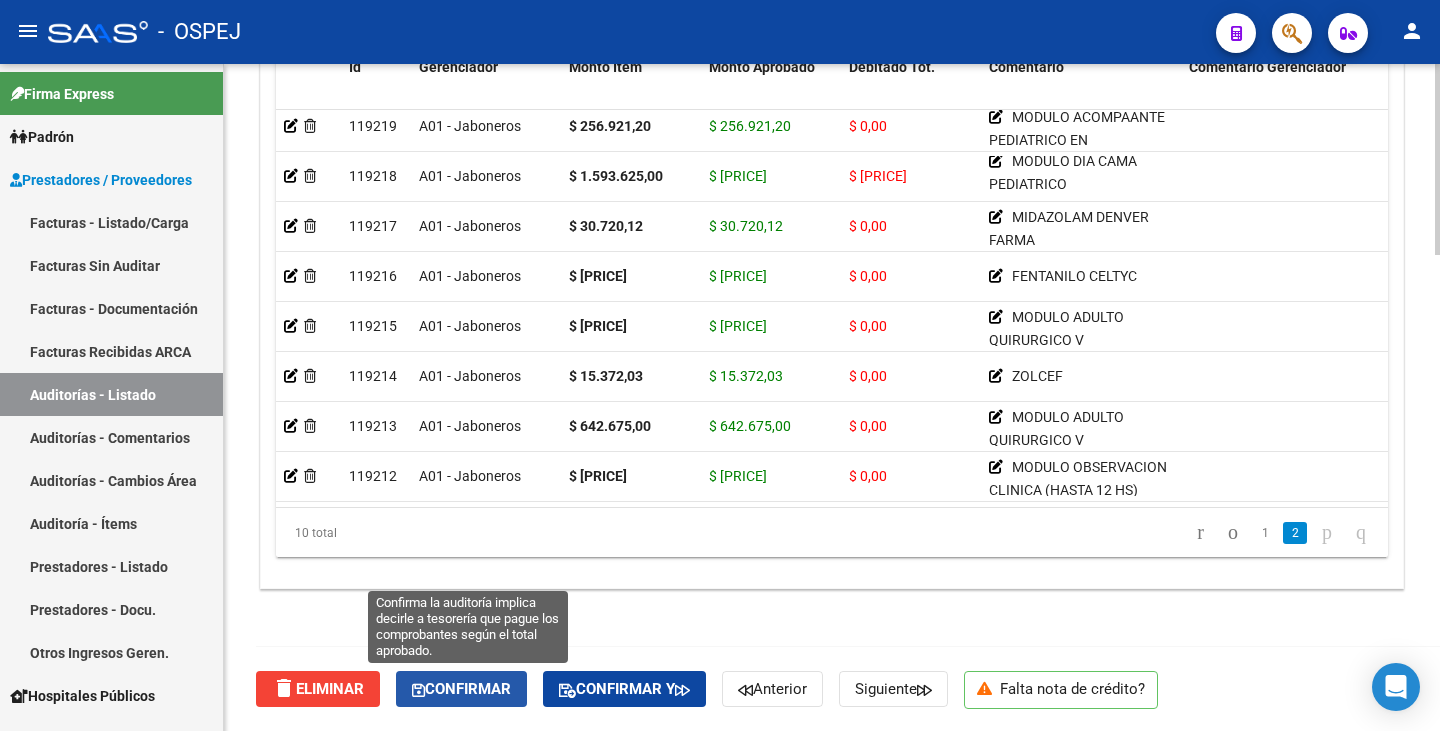 click on "Confirmar" 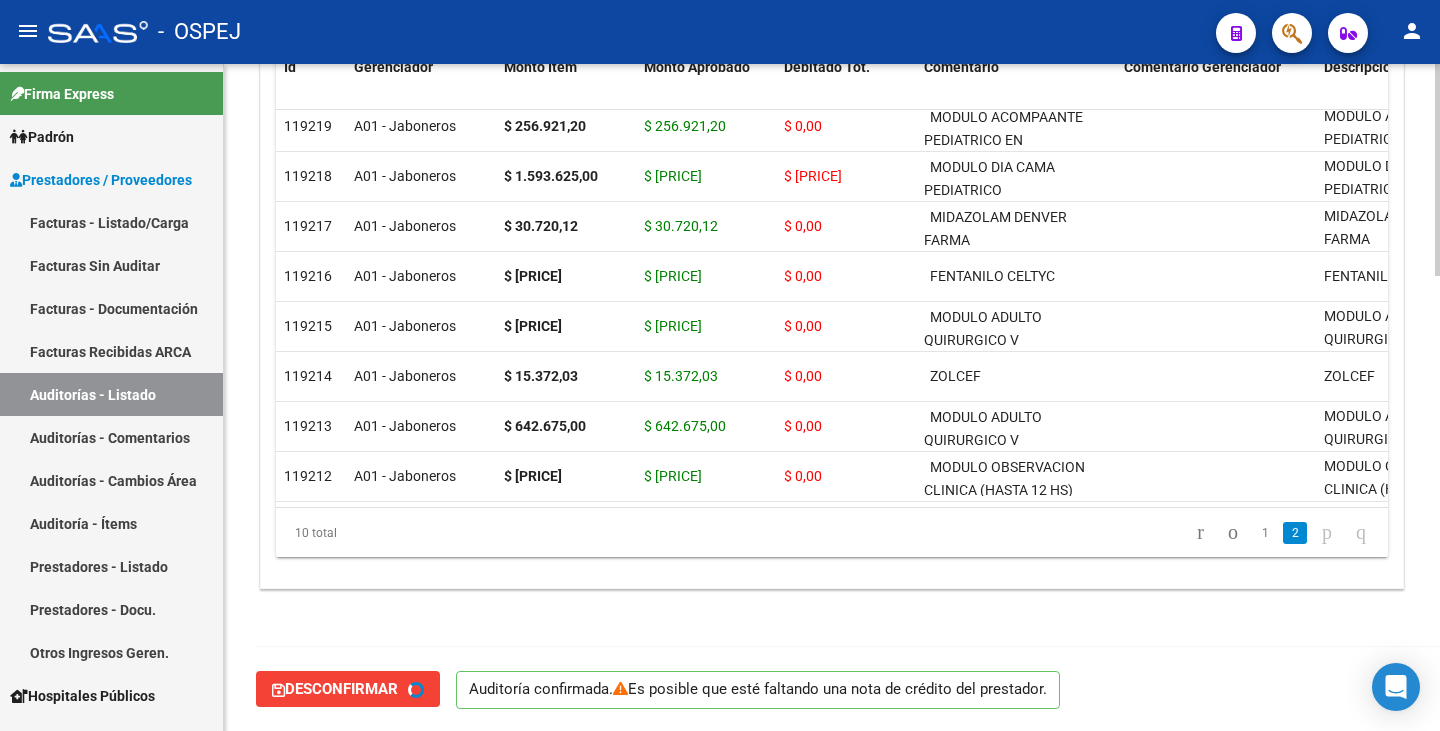type on "202508" 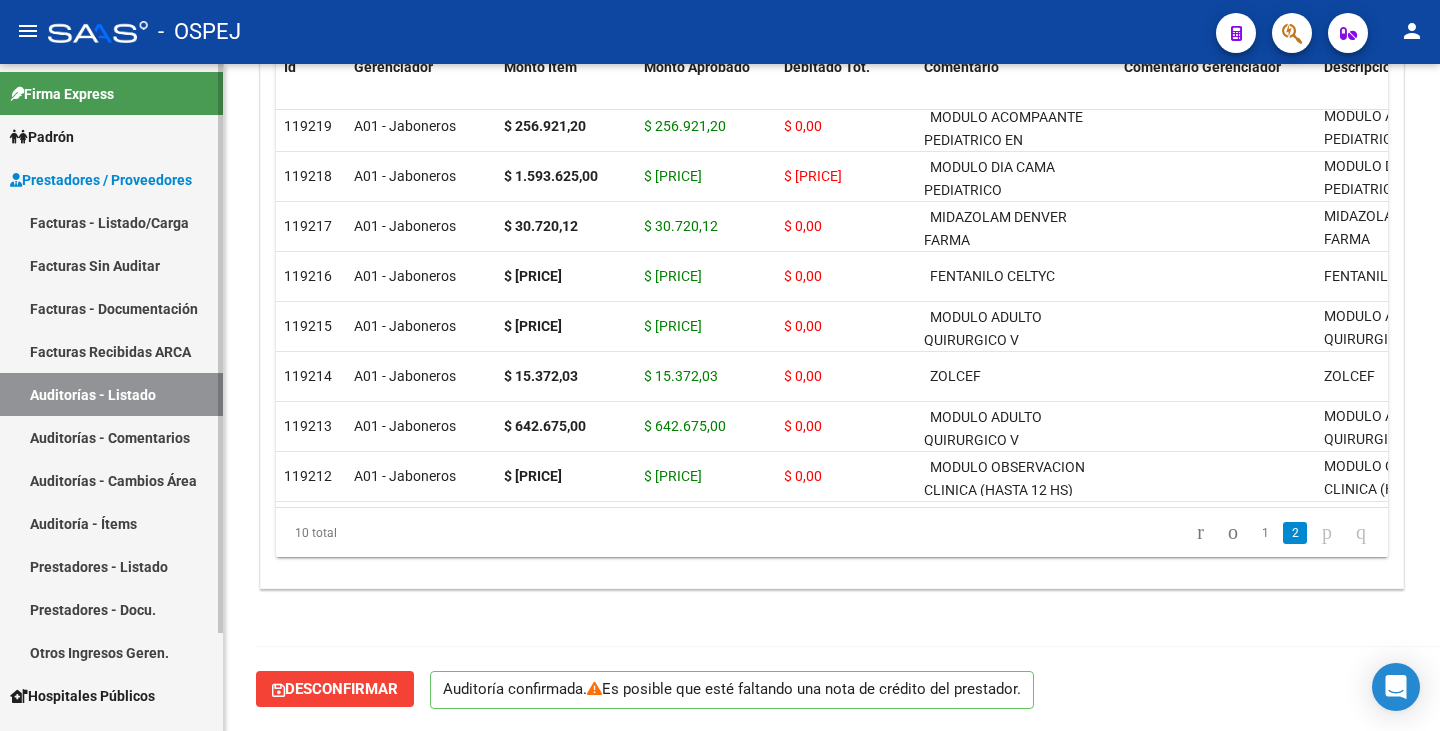 click on "Auditorías - Listado" at bounding box center (111, 394) 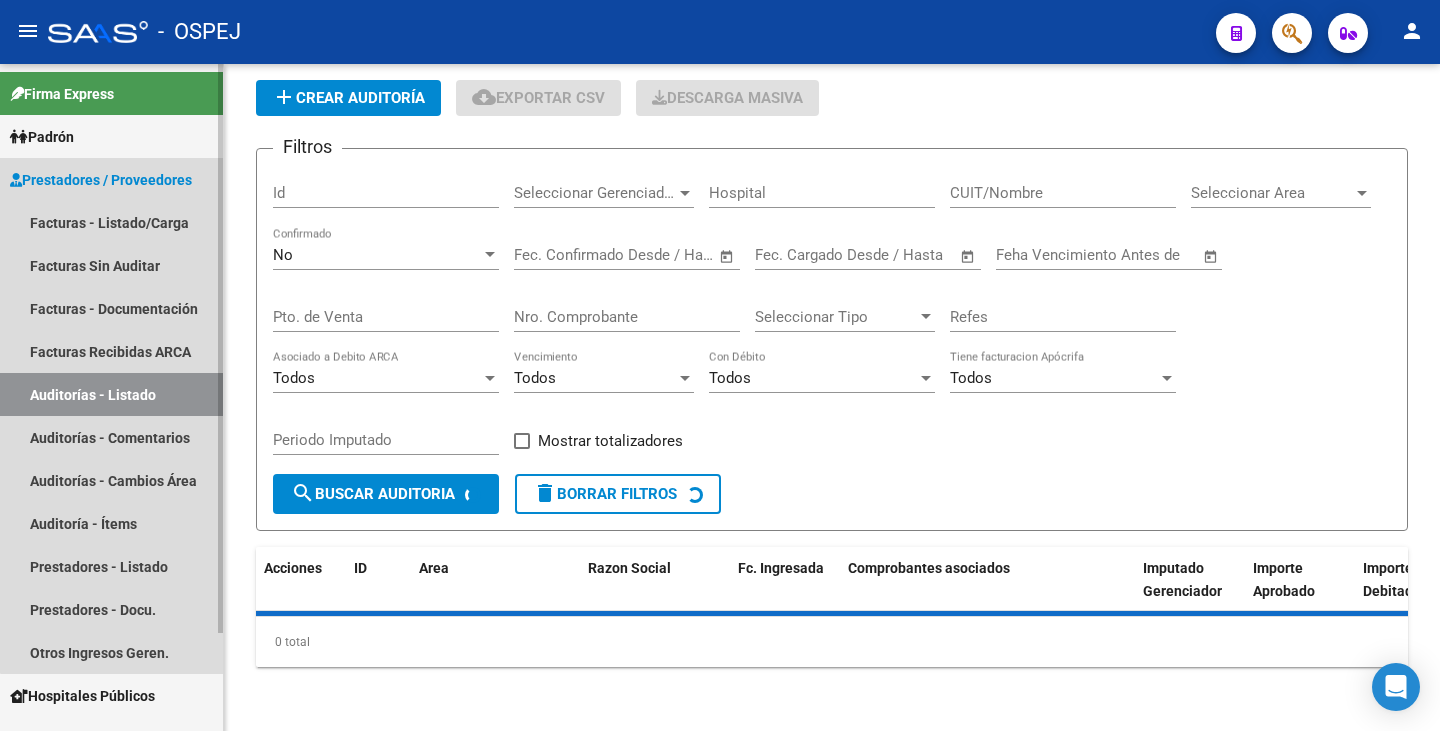 scroll, scrollTop: 0, scrollLeft: 0, axis: both 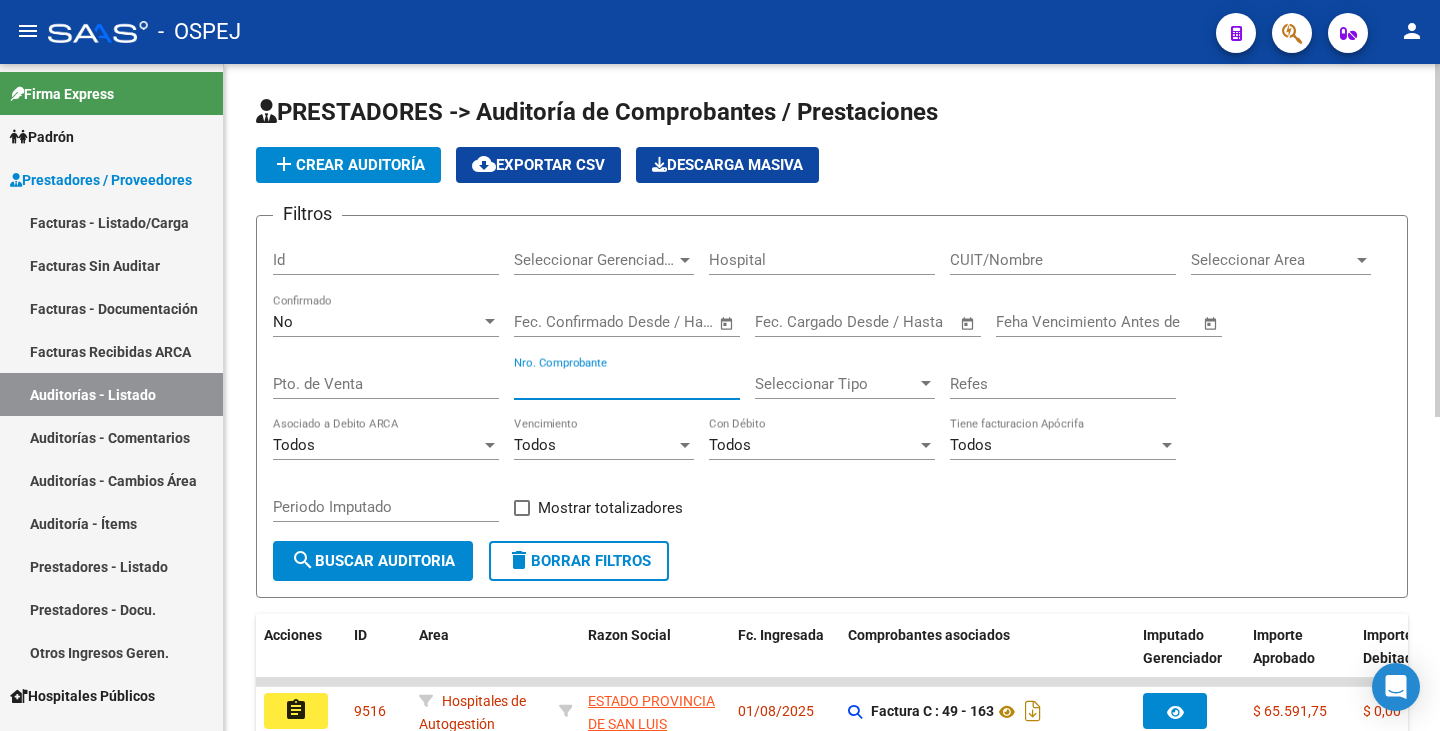click on "Nro. Comprobante" at bounding box center (627, 384) 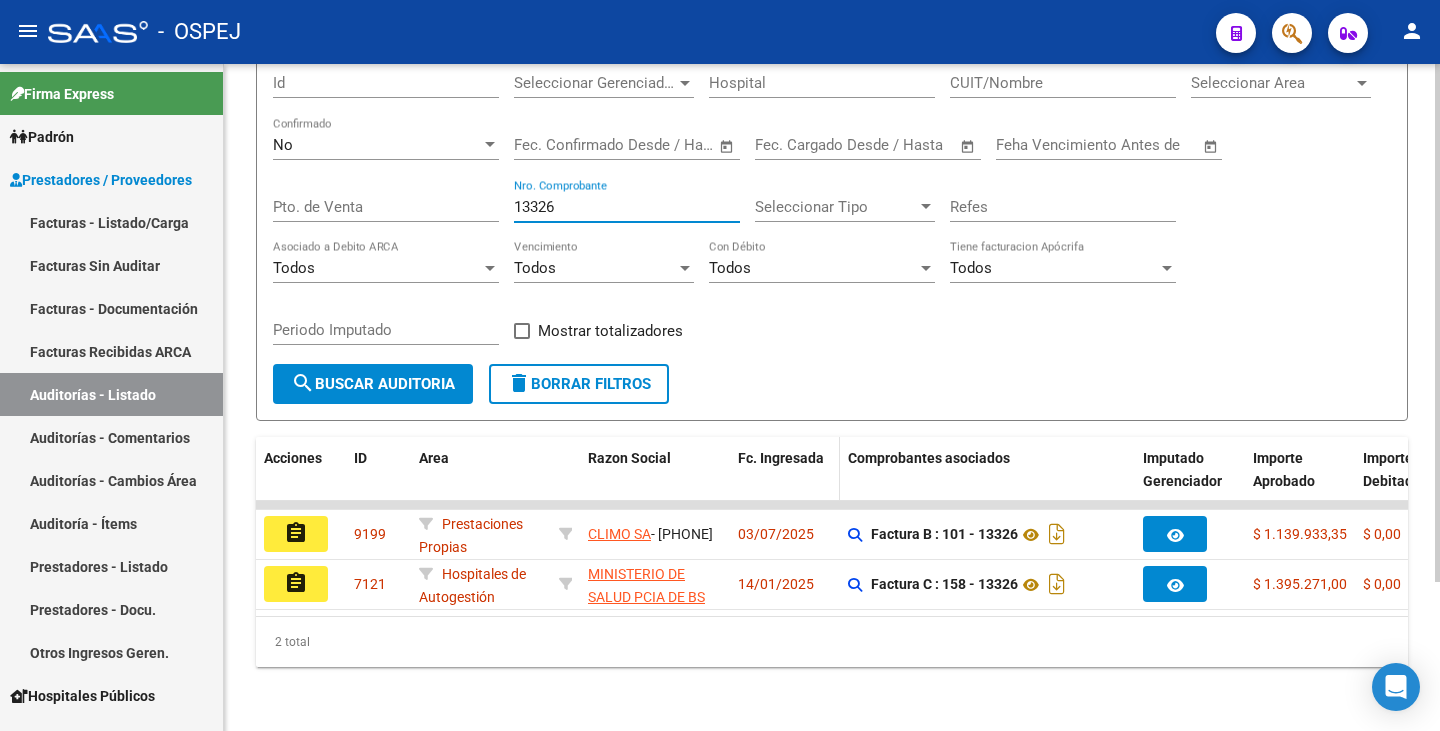 scroll, scrollTop: 192, scrollLeft: 0, axis: vertical 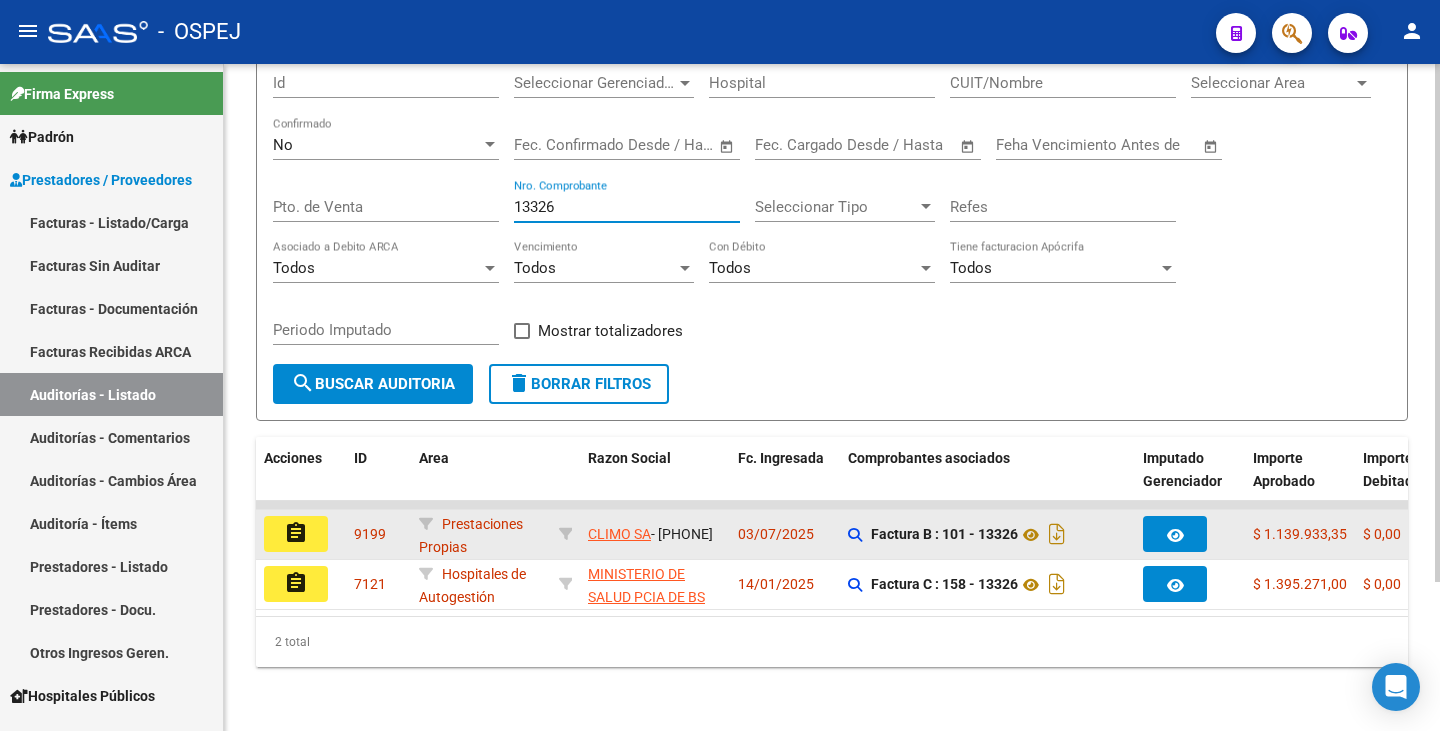type on "13326" 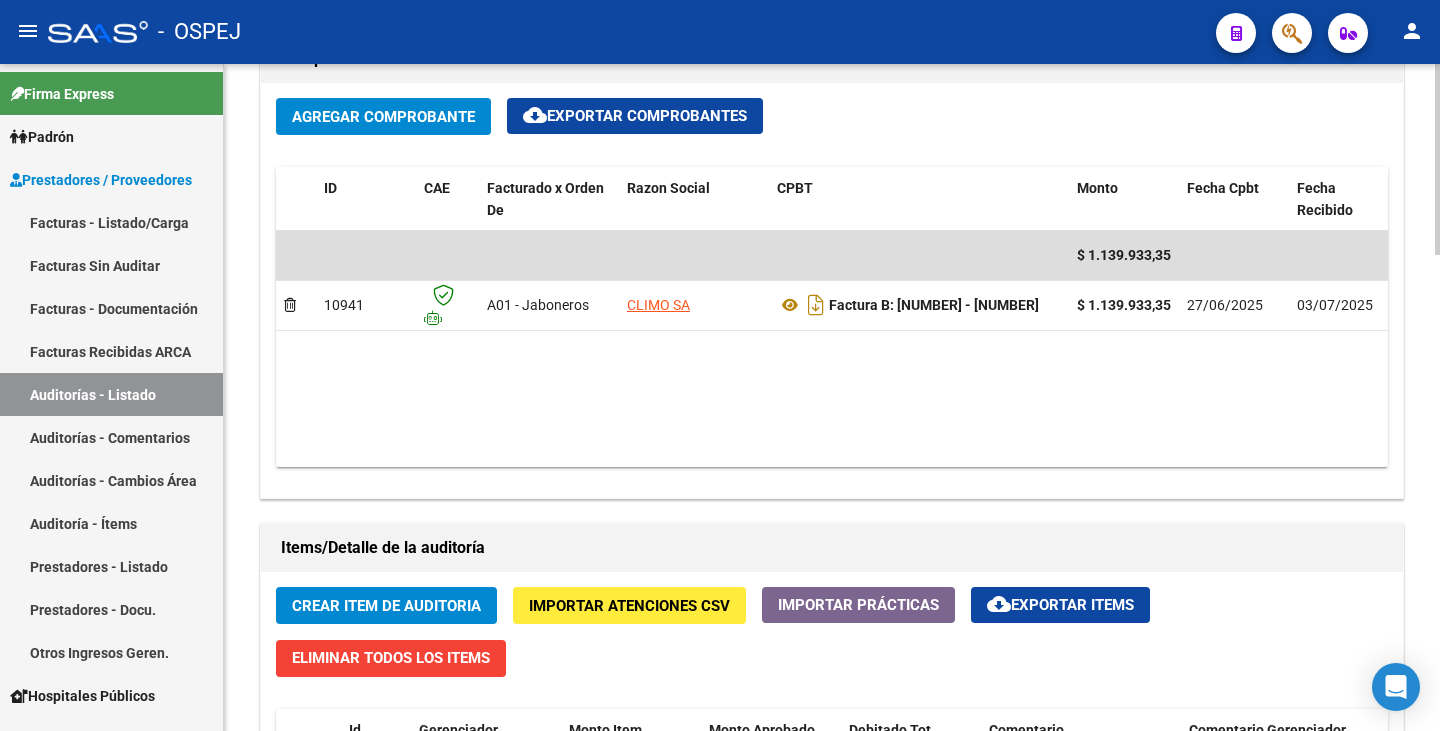 scroll, scrollTop: 1100, scrollLeft: 0, axis: vertical 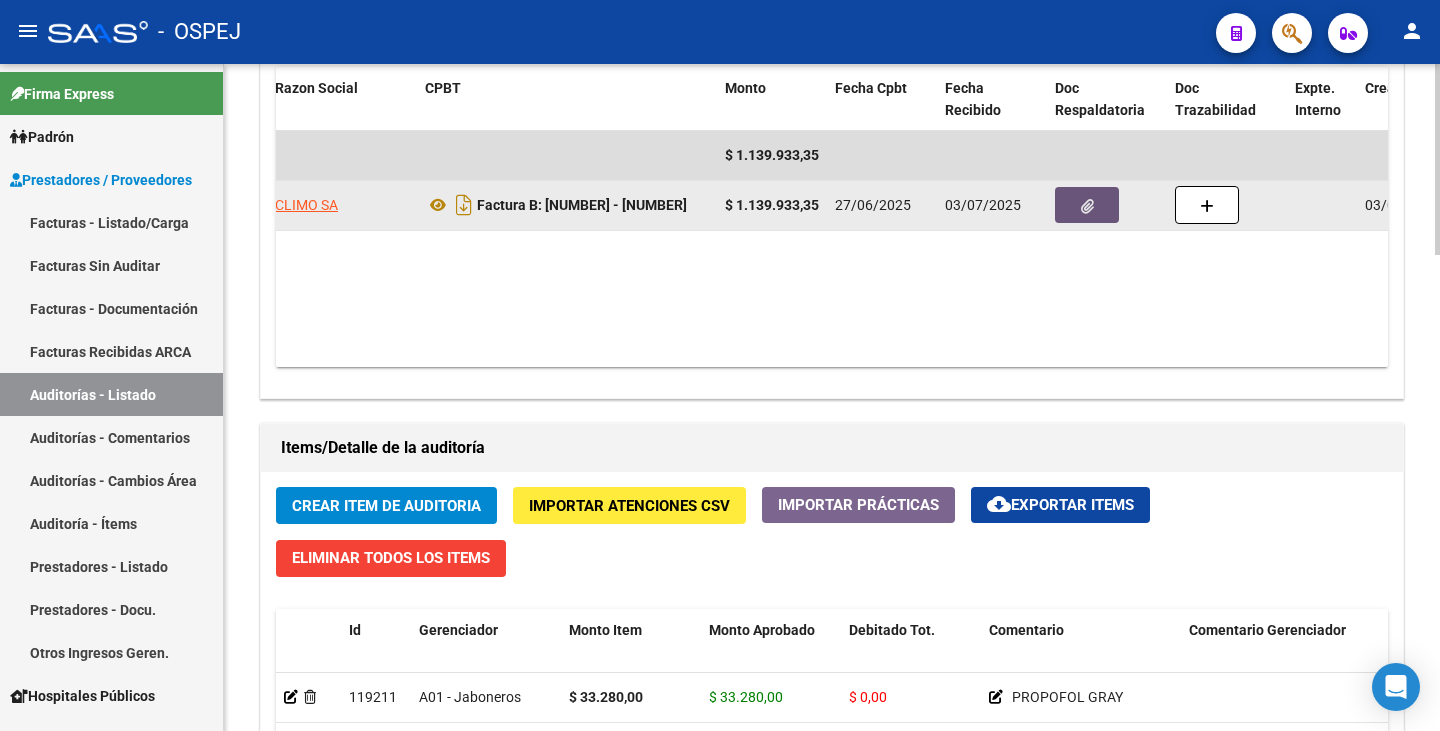 click 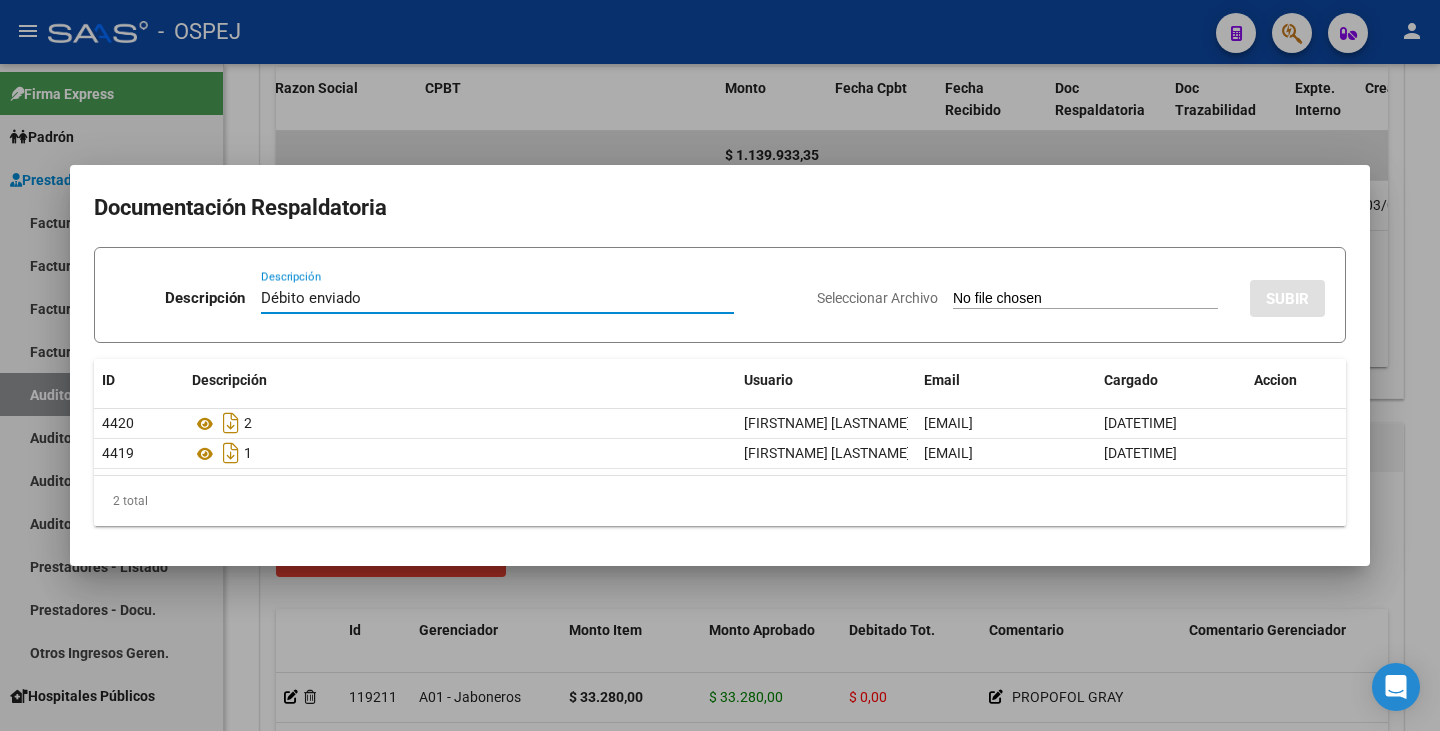 type on "Débito enviado" 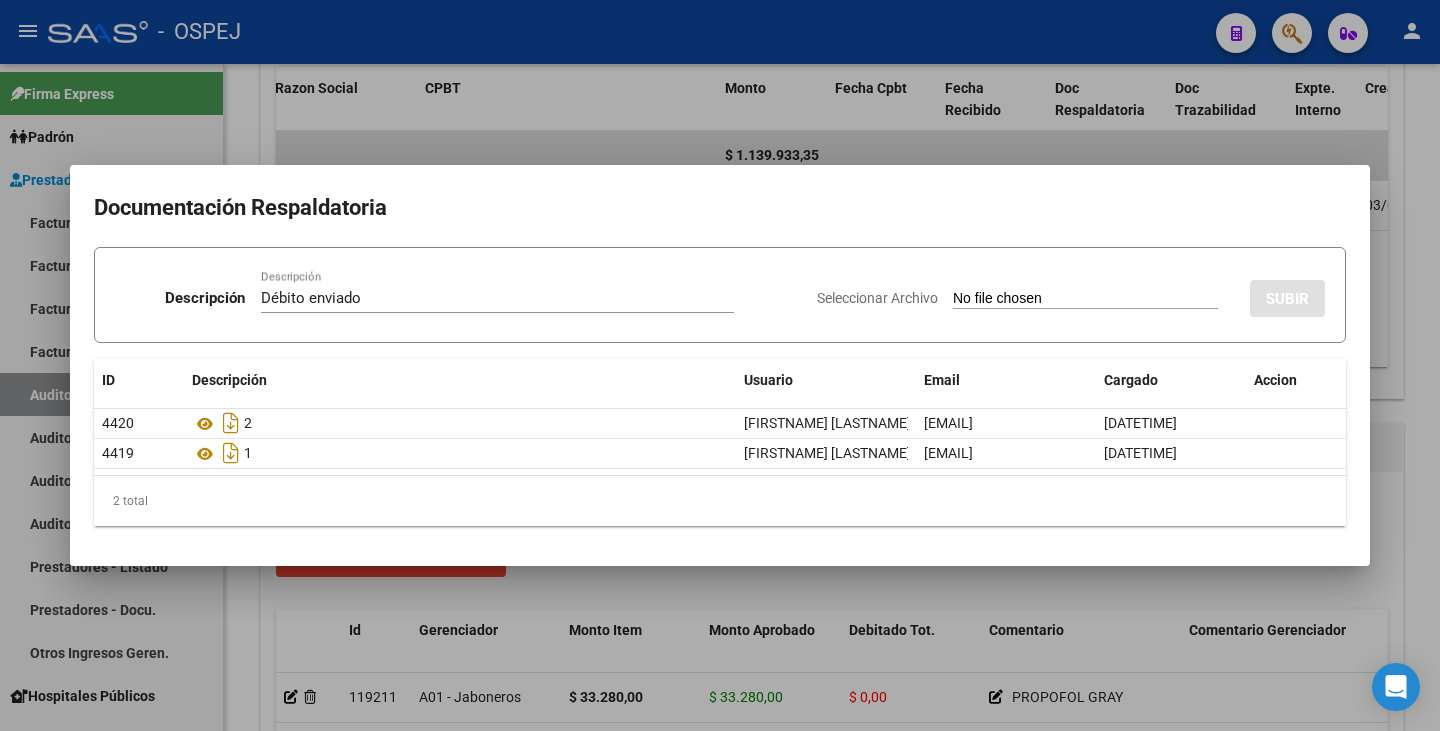 click on "Seleccionar Archivo" at bounding box center [1085, 299] 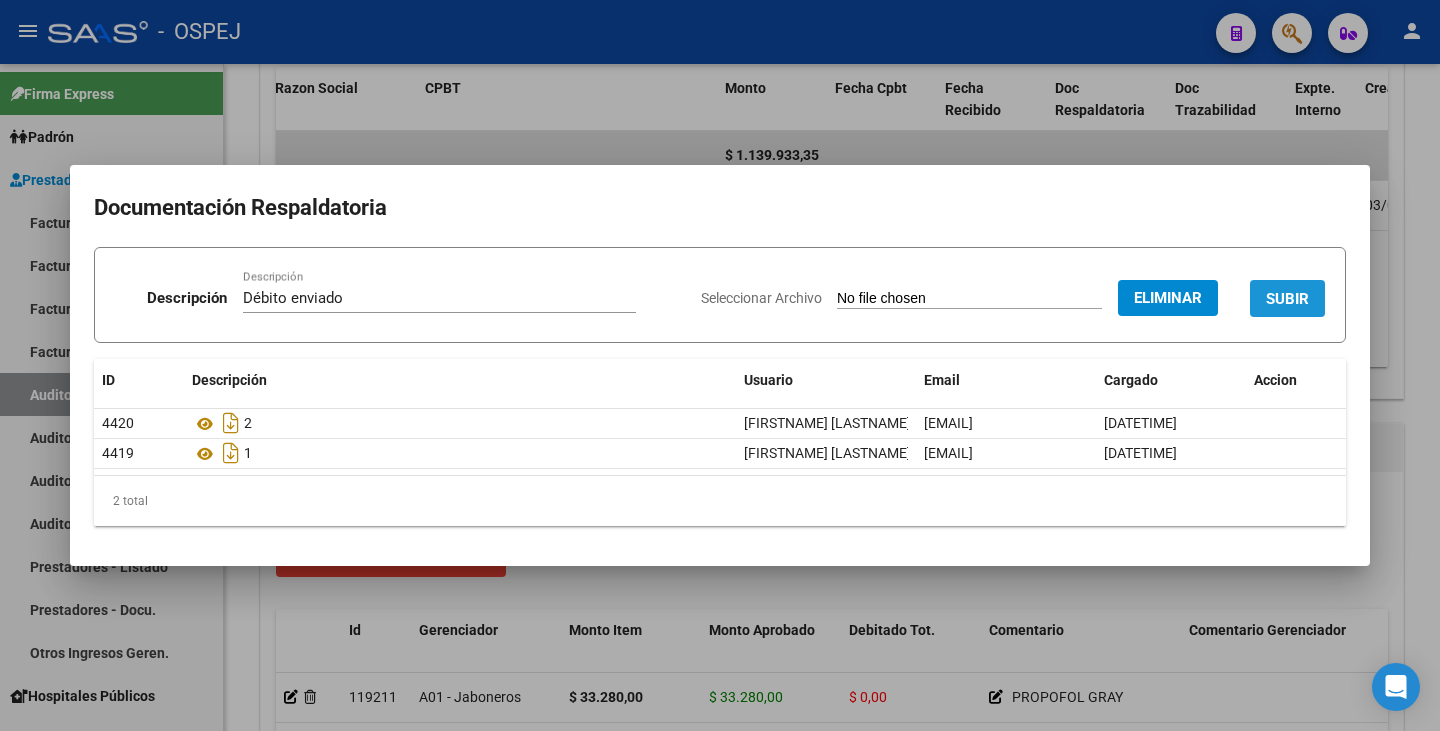 click on "SUBIR" at bounding box center (1287, 299) 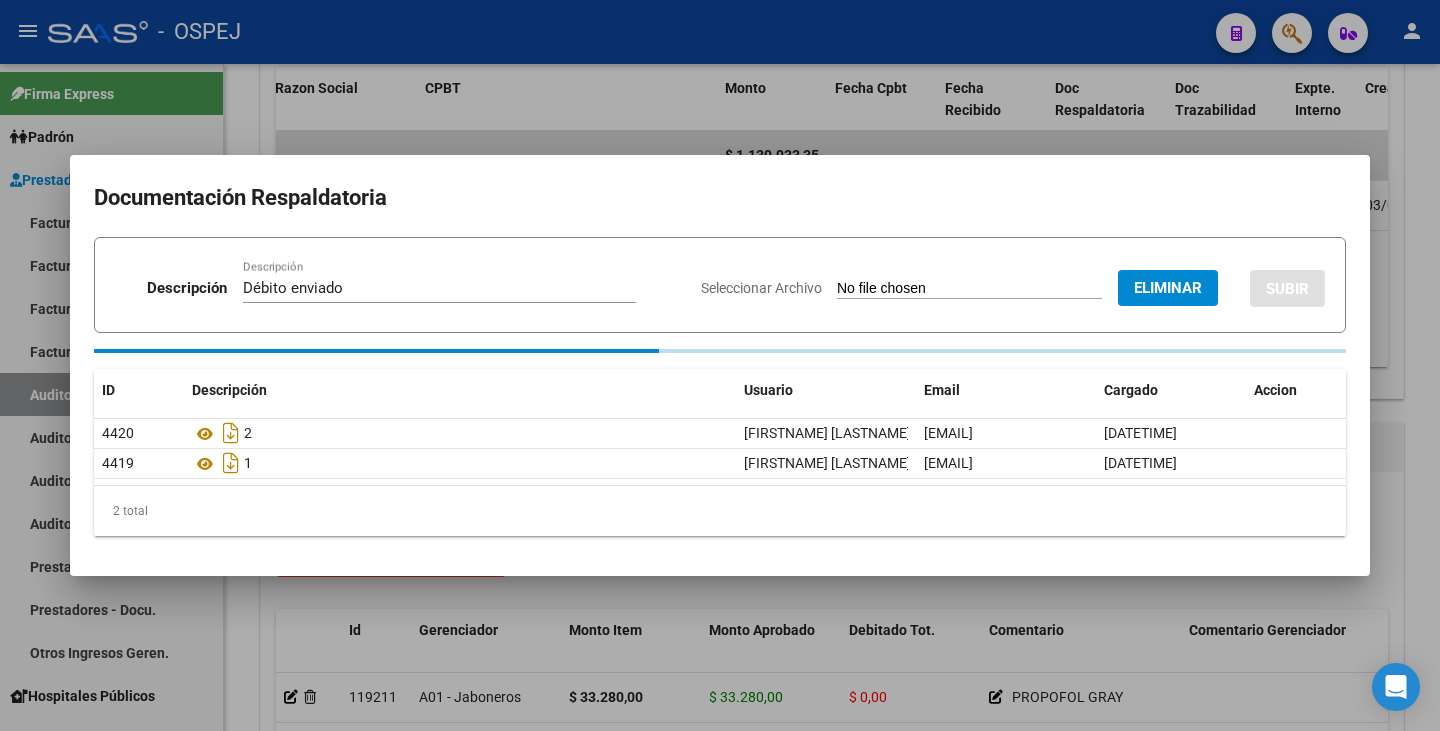 type 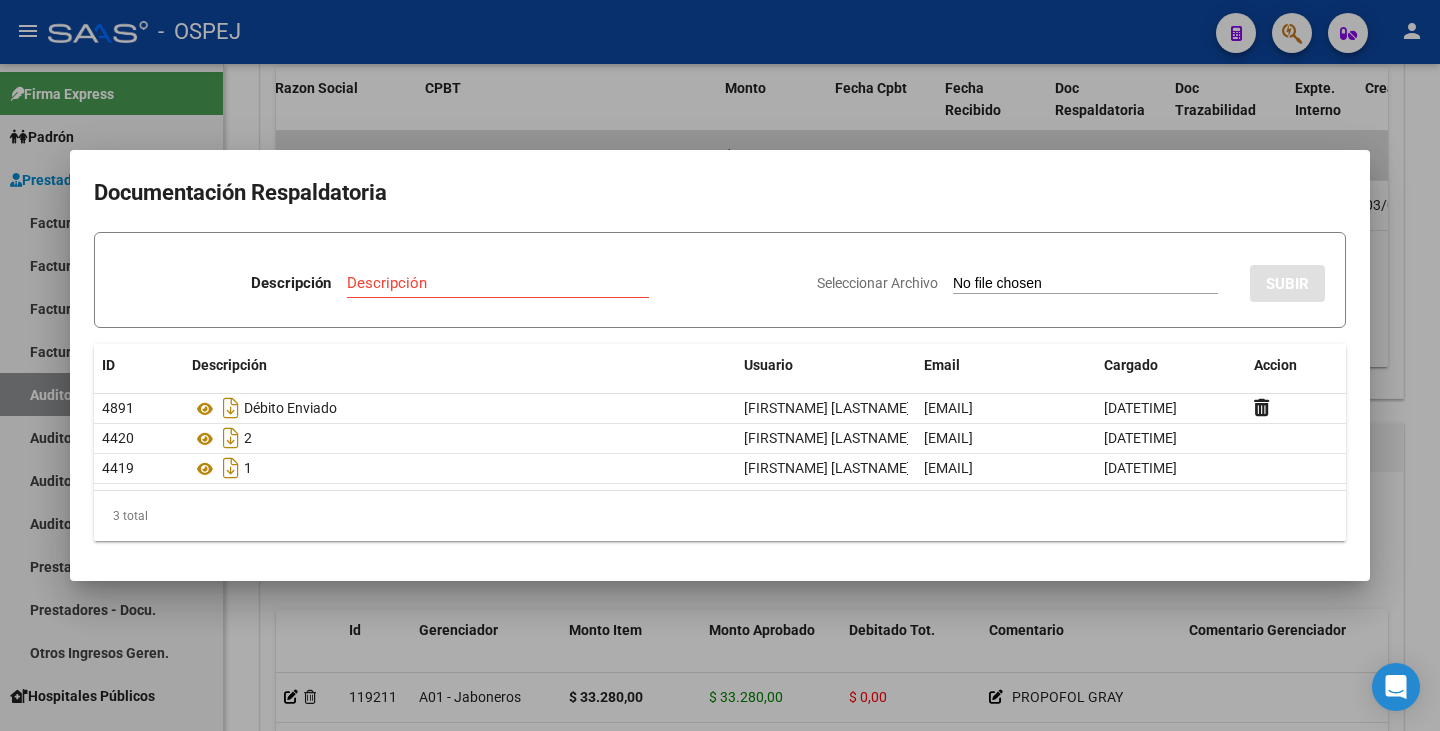 click at bounding box center (720, 365) 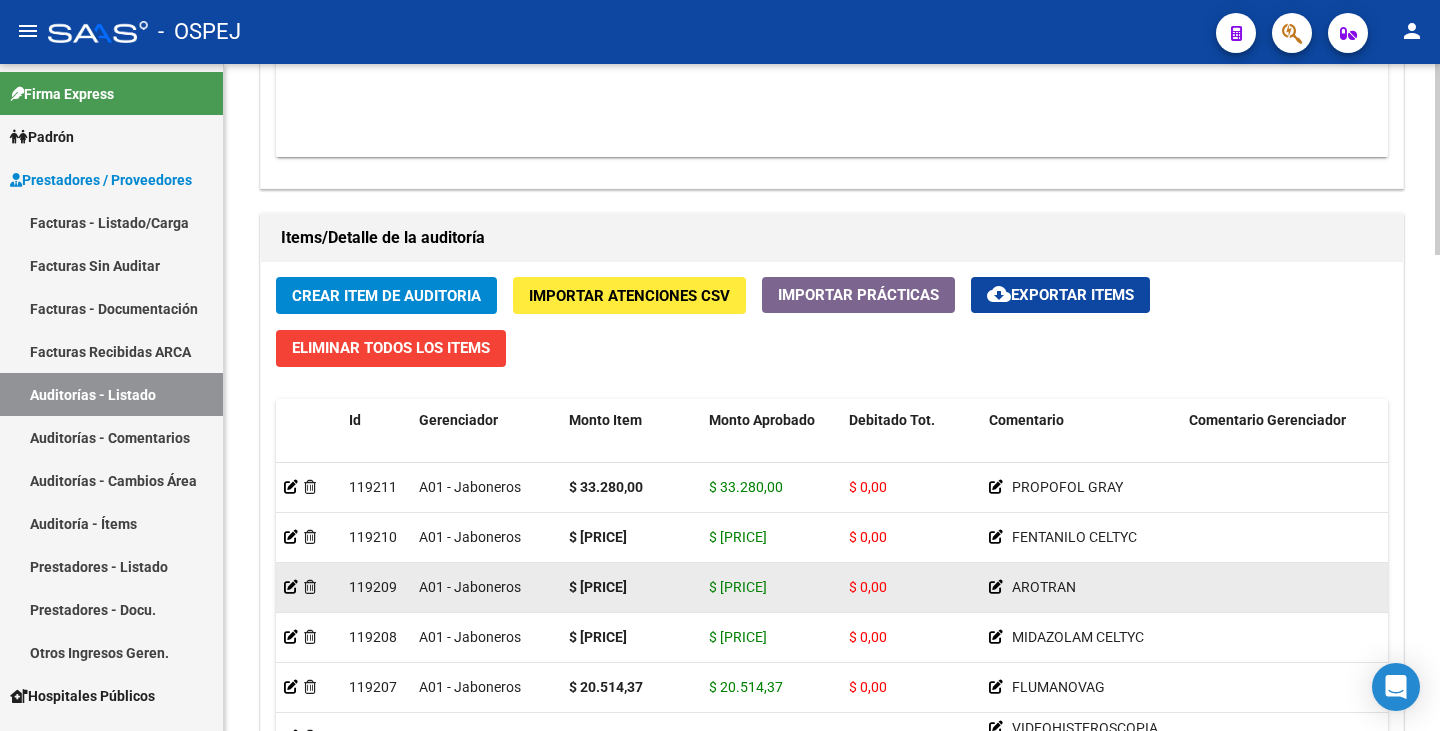 scroll, scrollTop: 1400, scrollLeft: 0, axis: vertical 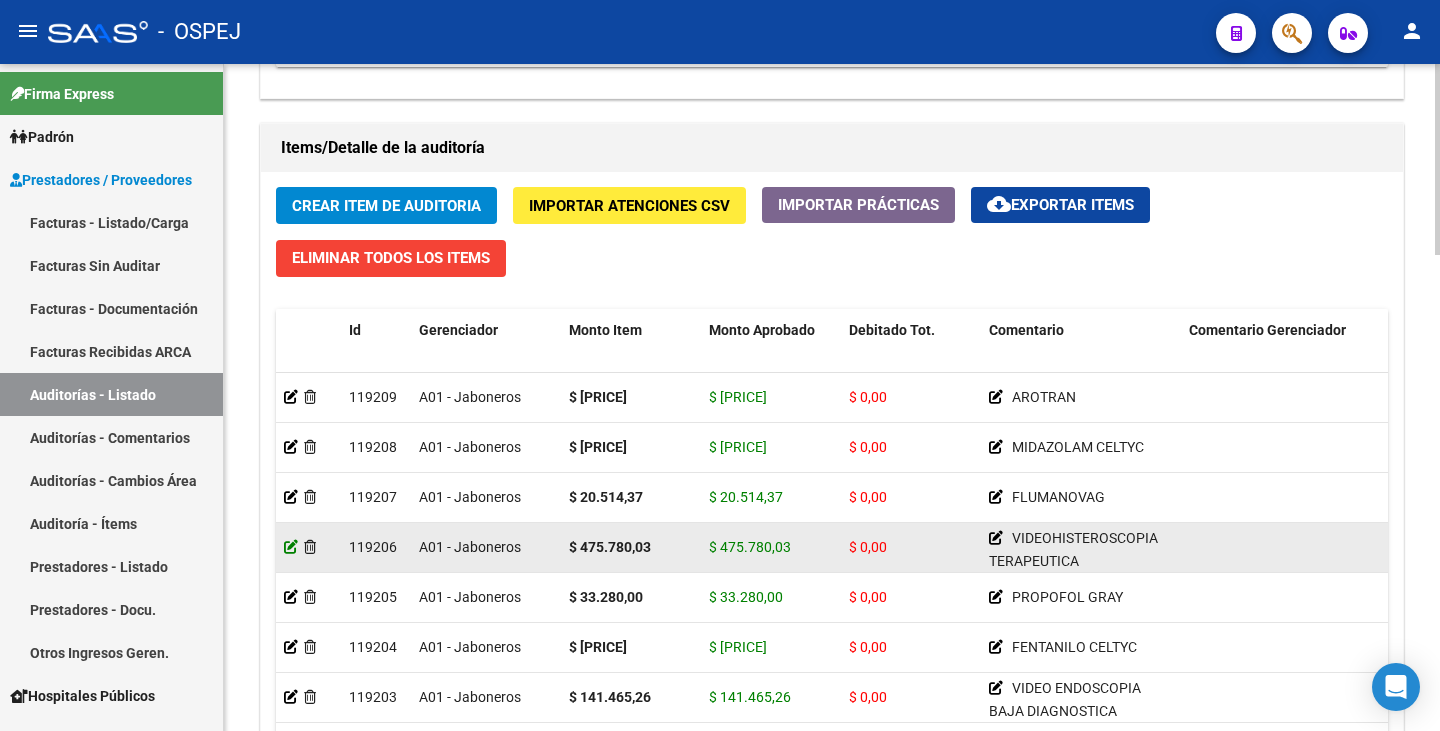 click 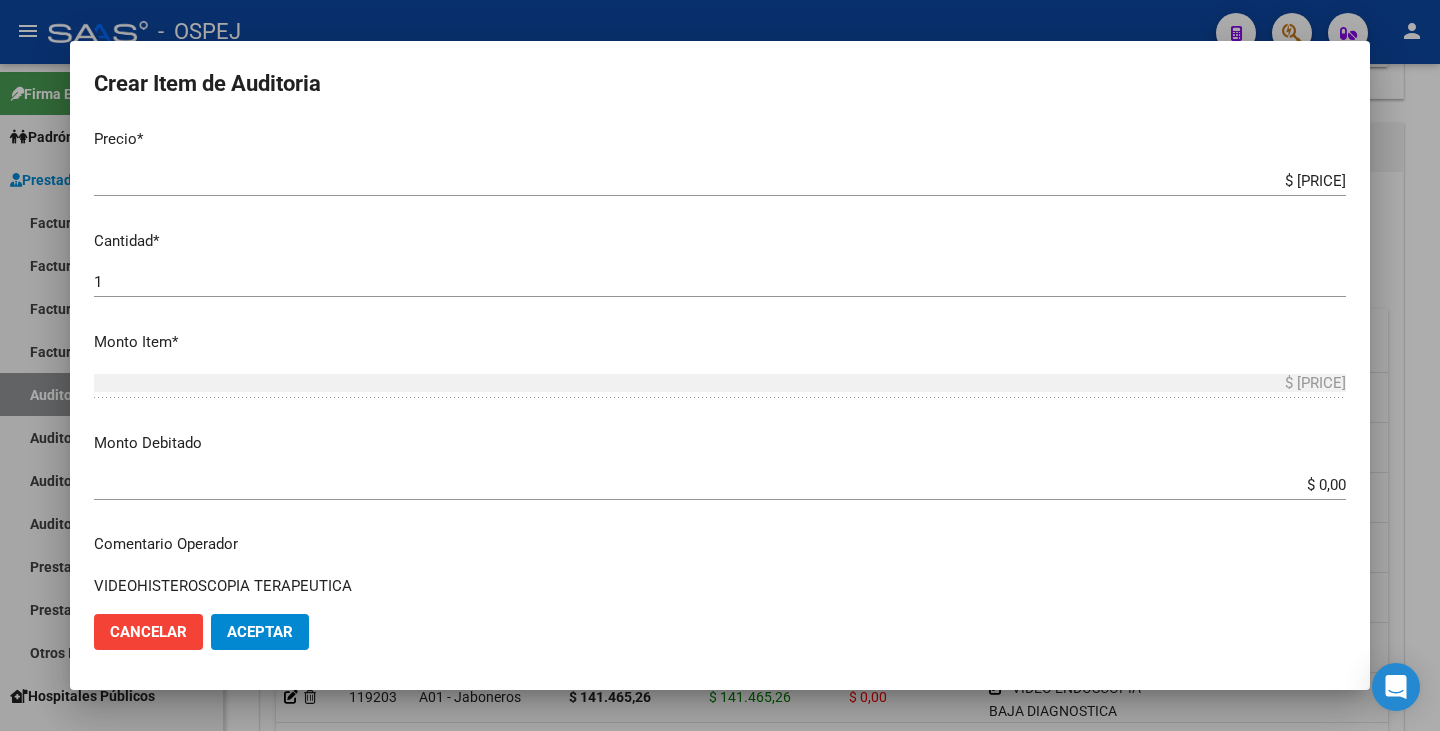scroll, scrollTop: 500, scrollLeft: 0, axis: vertical 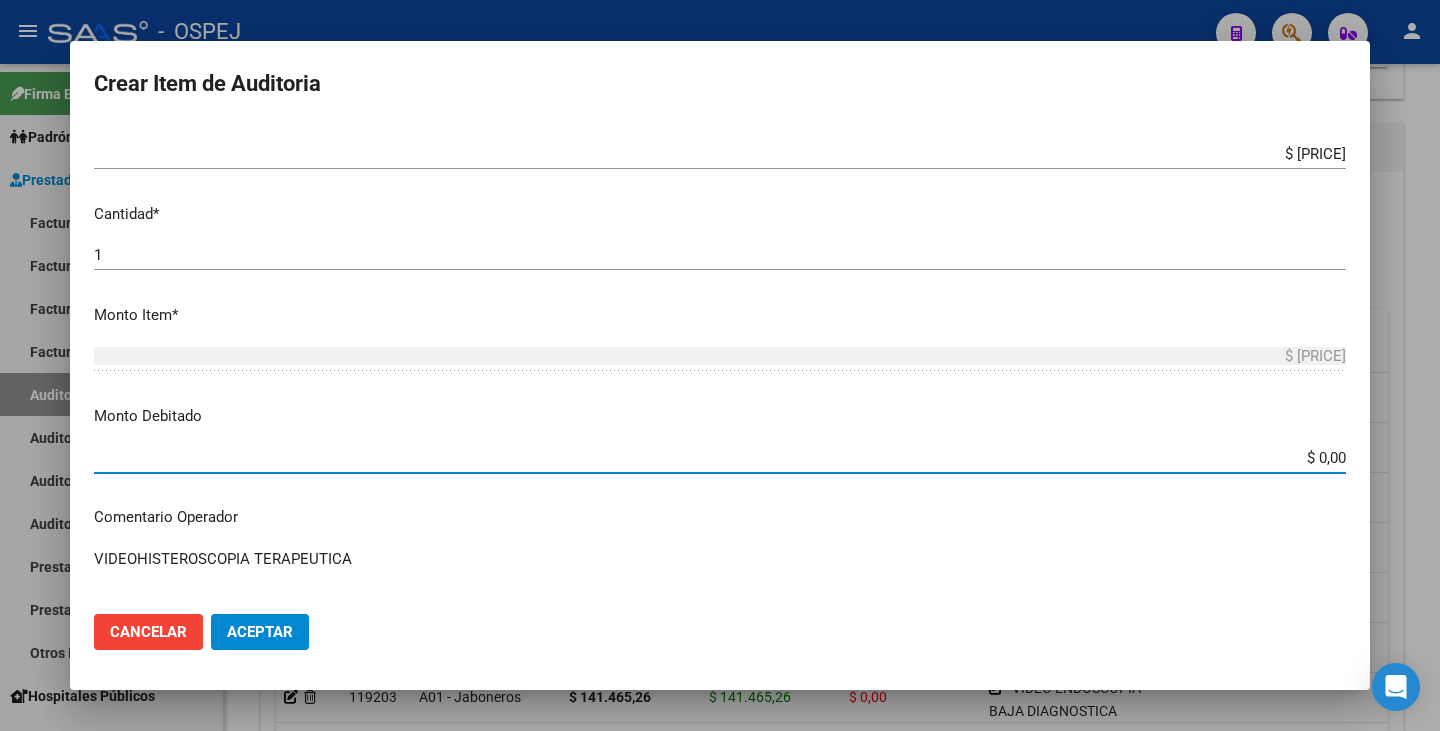 paste on "[PRICE]" 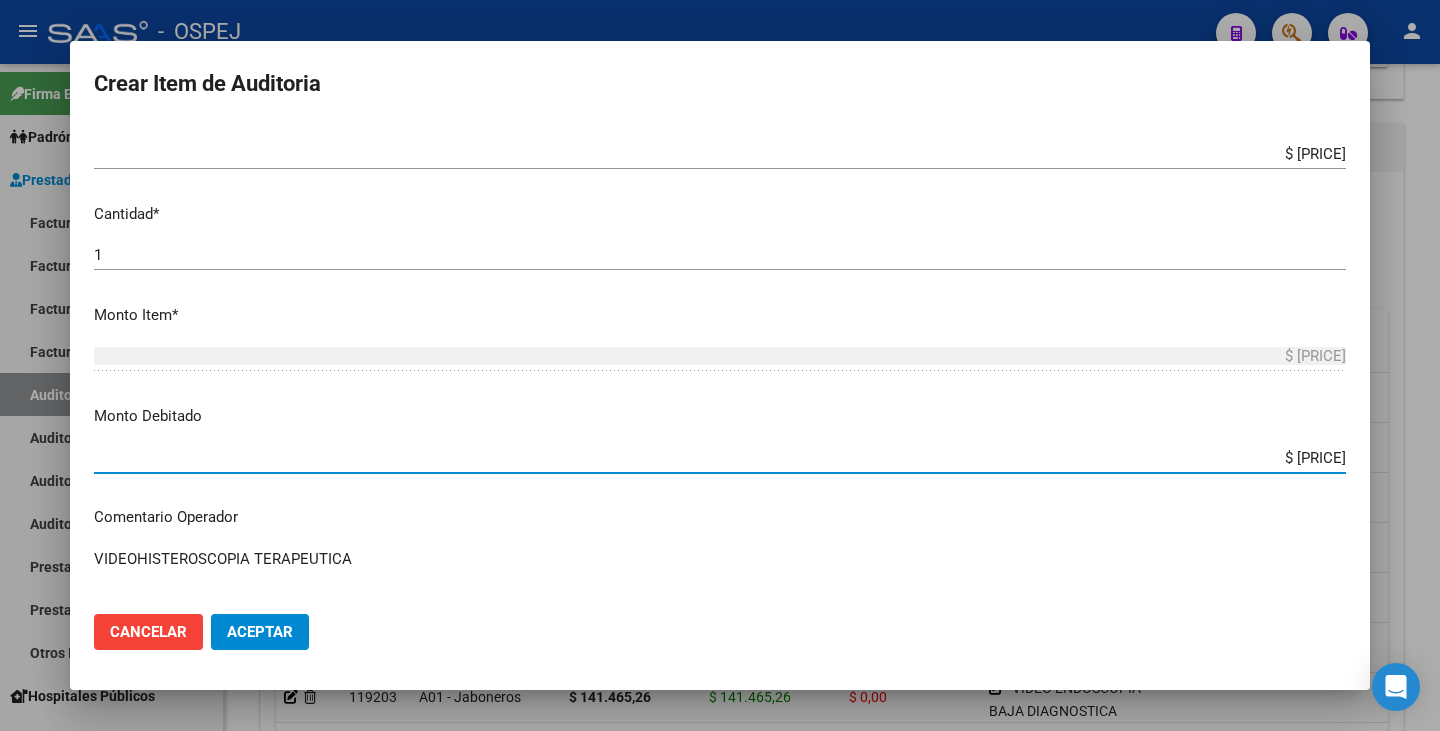 type on "$ [PRICE]" 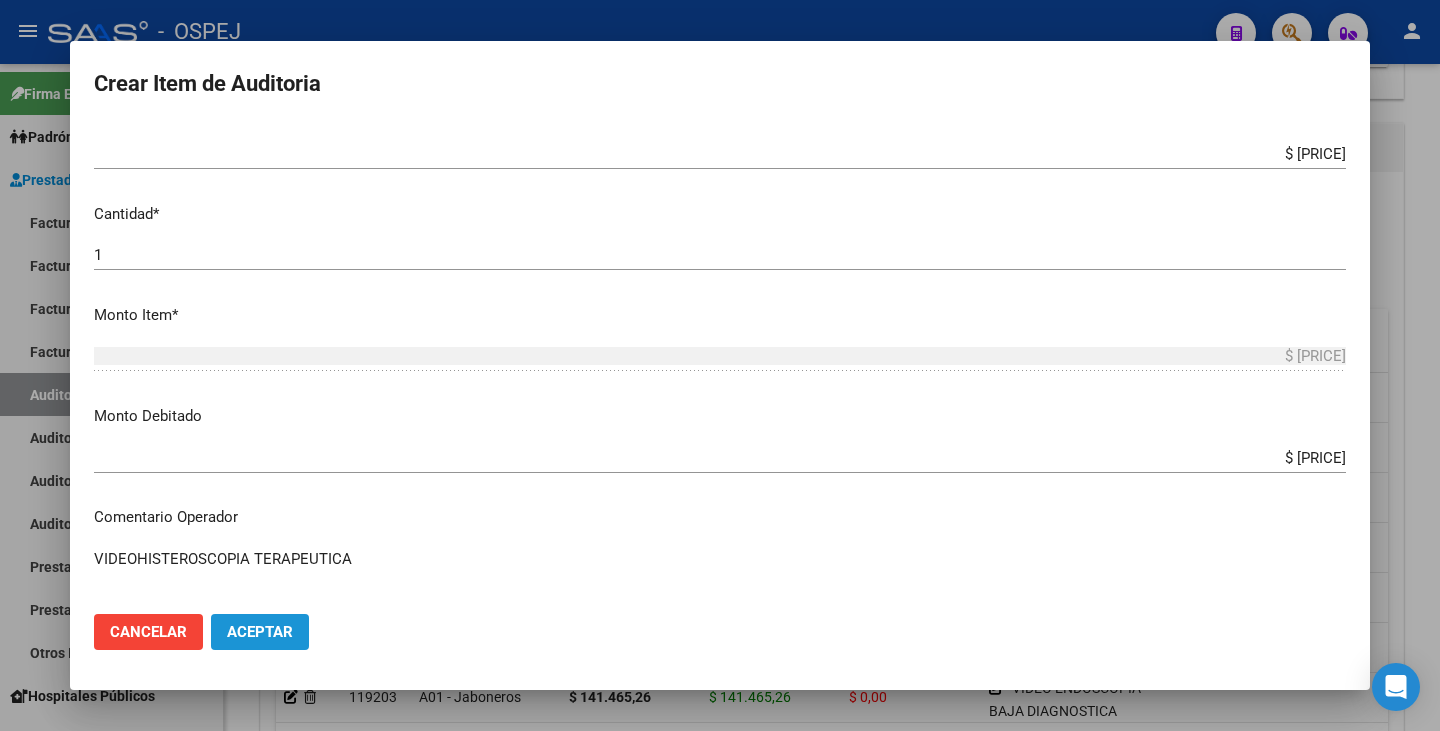click on "Aceptar" 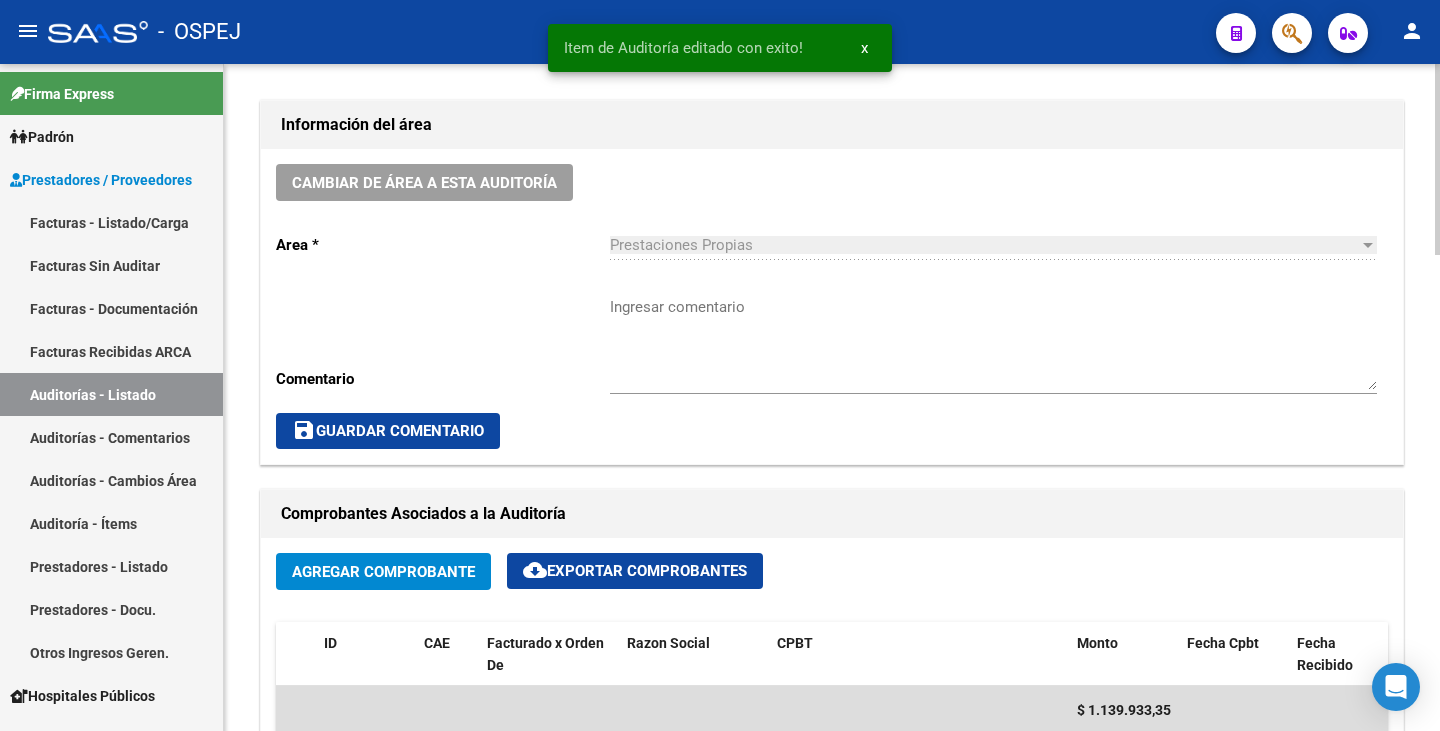 scroll, scrollTop: 600, scrollLeft: 0, axis: vertical 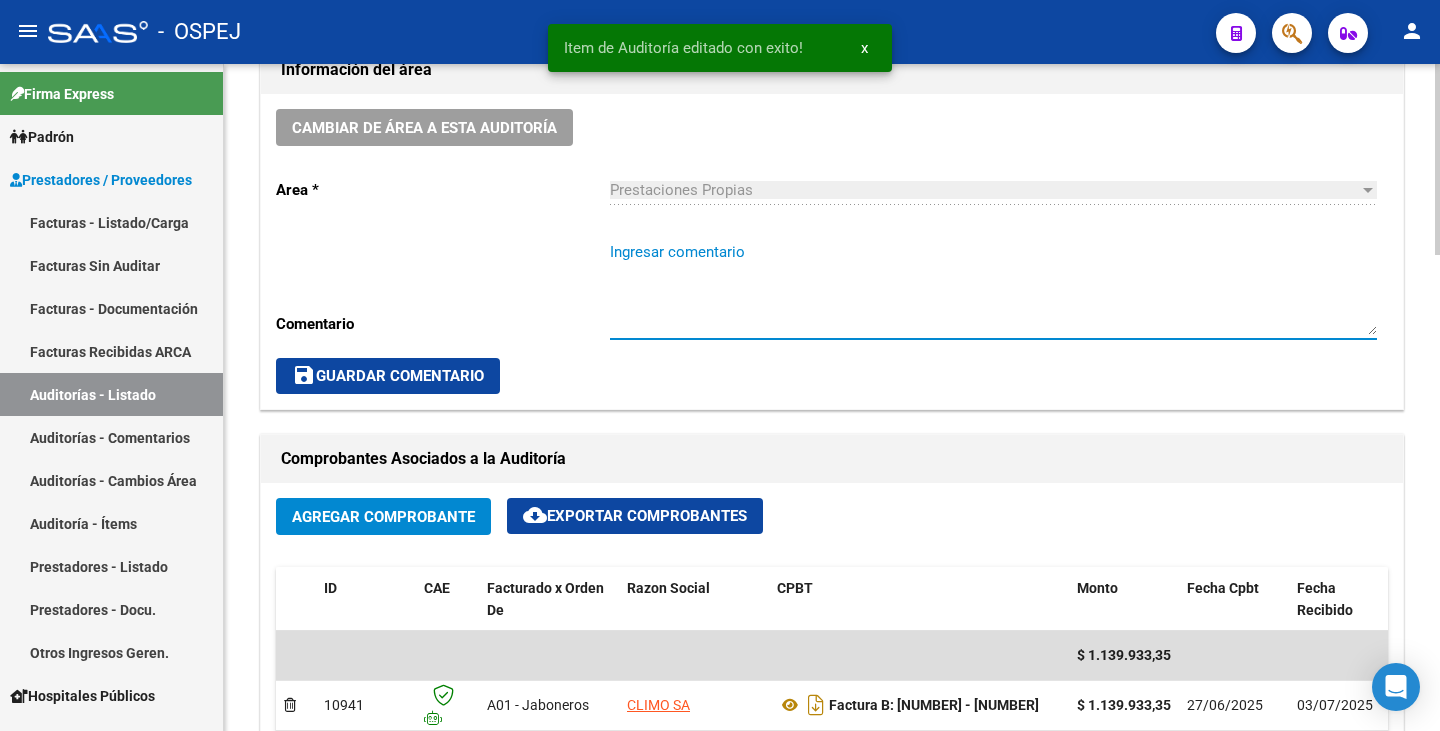 drag, startPoint x: 626, startPoint y: 256, endPoint x: 688, endPoint y: 248, distance: 62.514 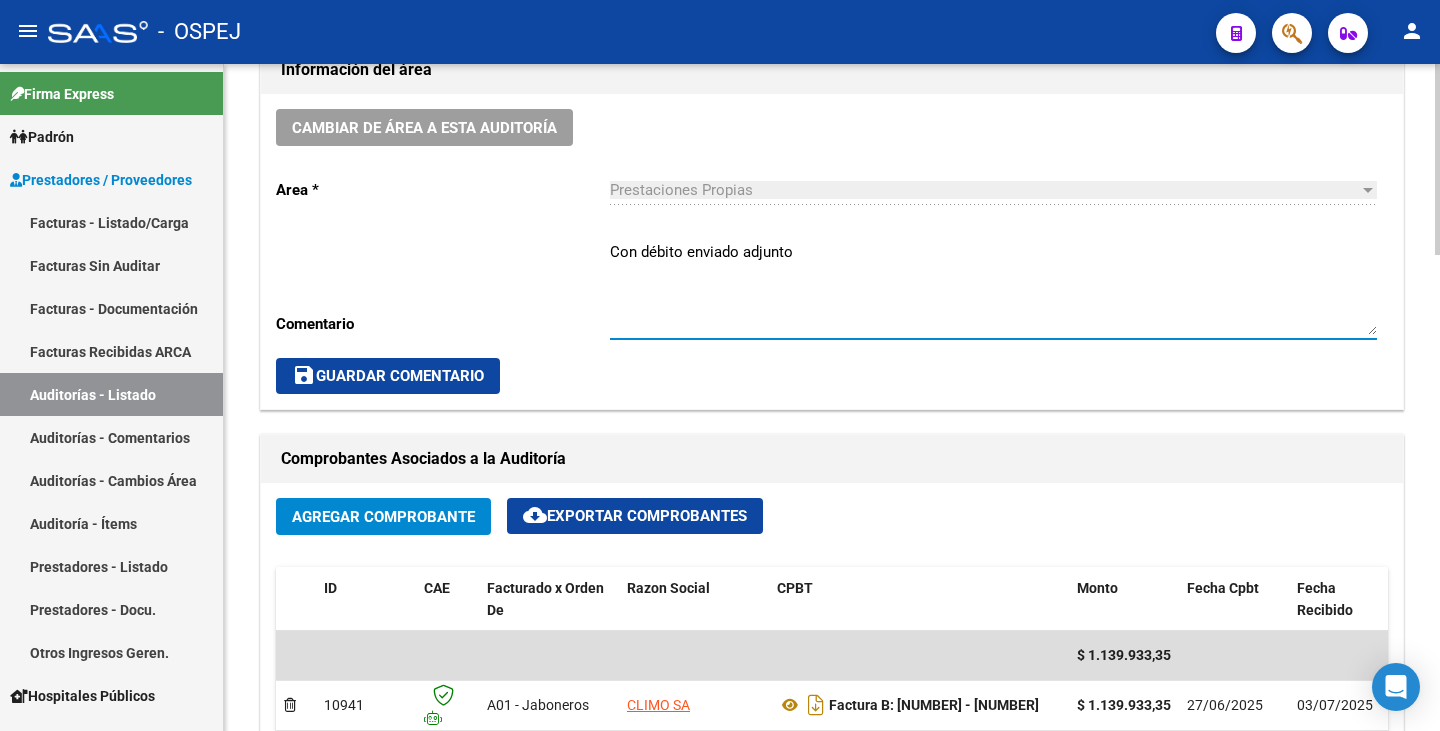 type on "Con débito enviado adjunto" 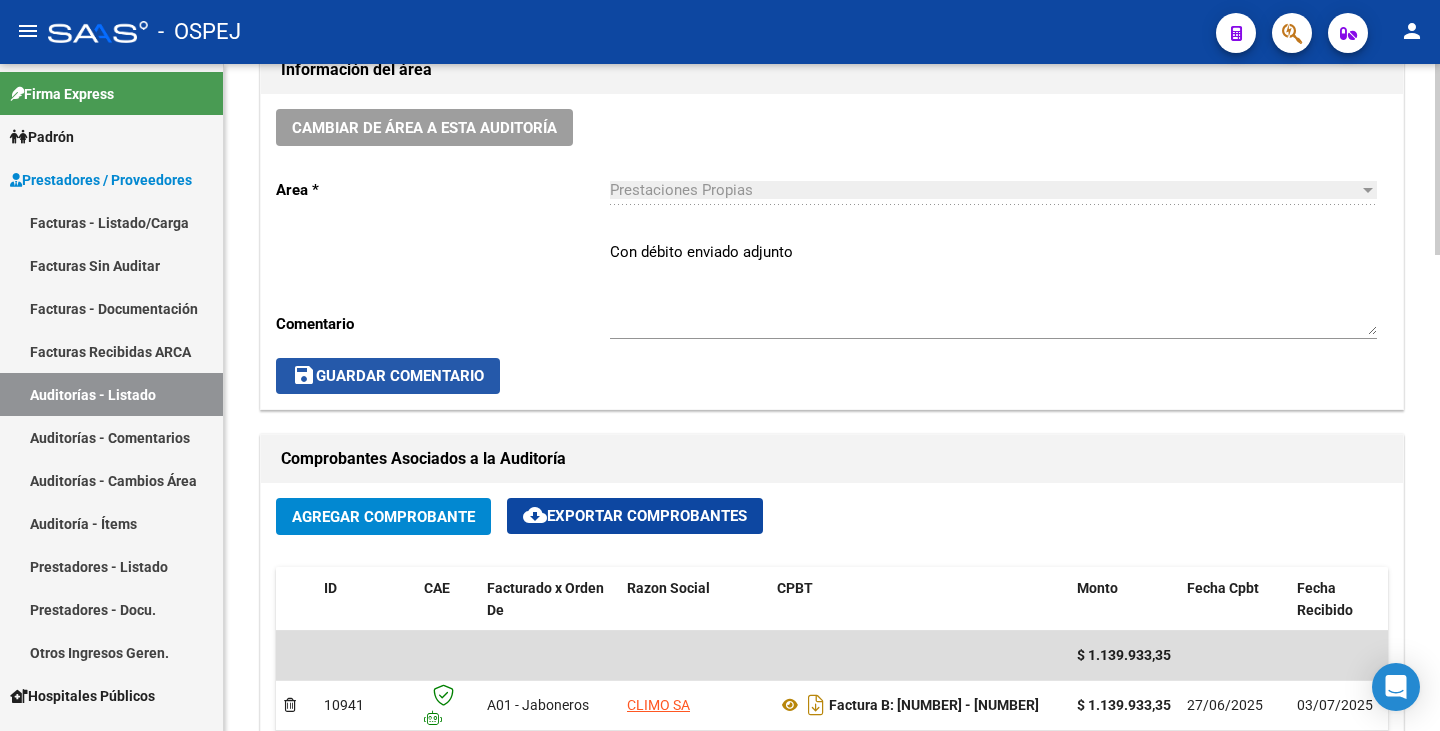 click on "save  Guardar Comentario" 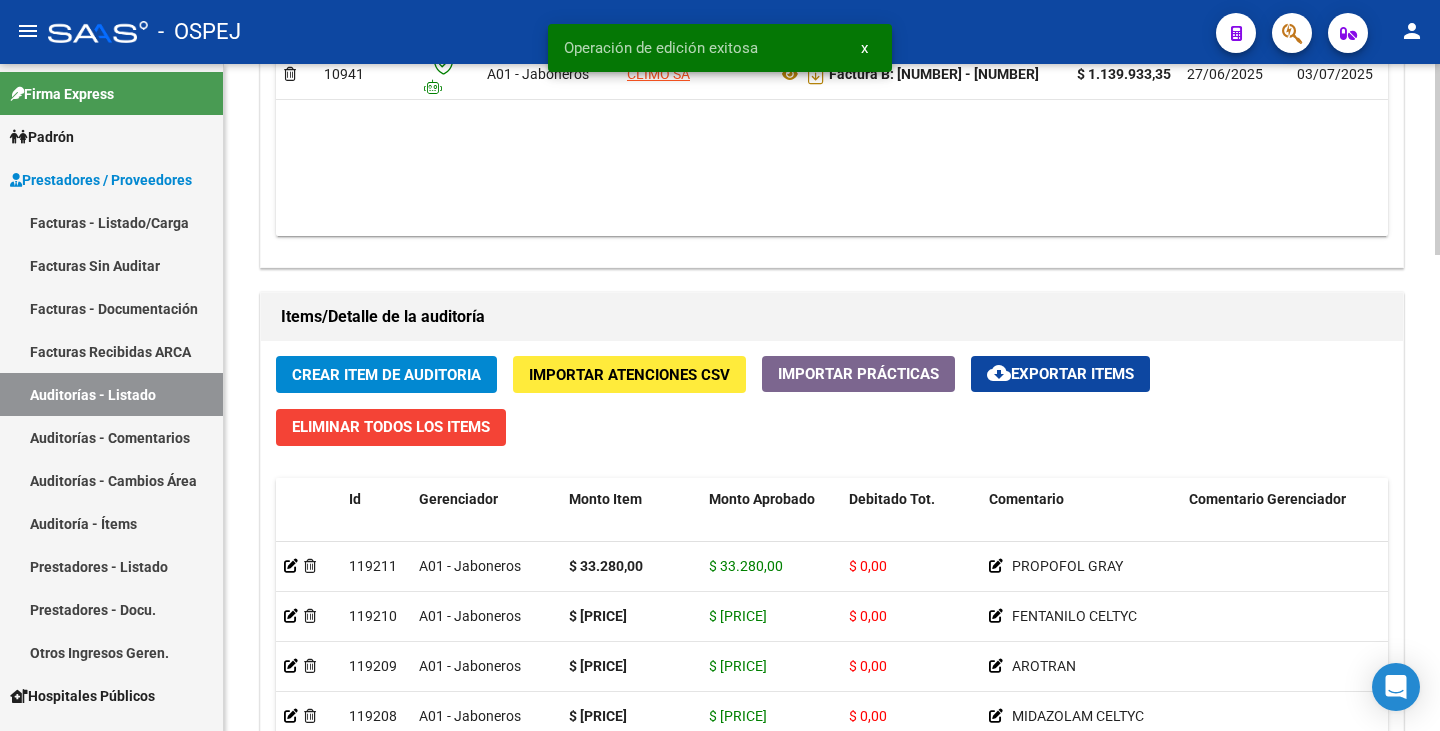 scroll, scrollTop: 1300, scrollLeft: 0, axis: vertical 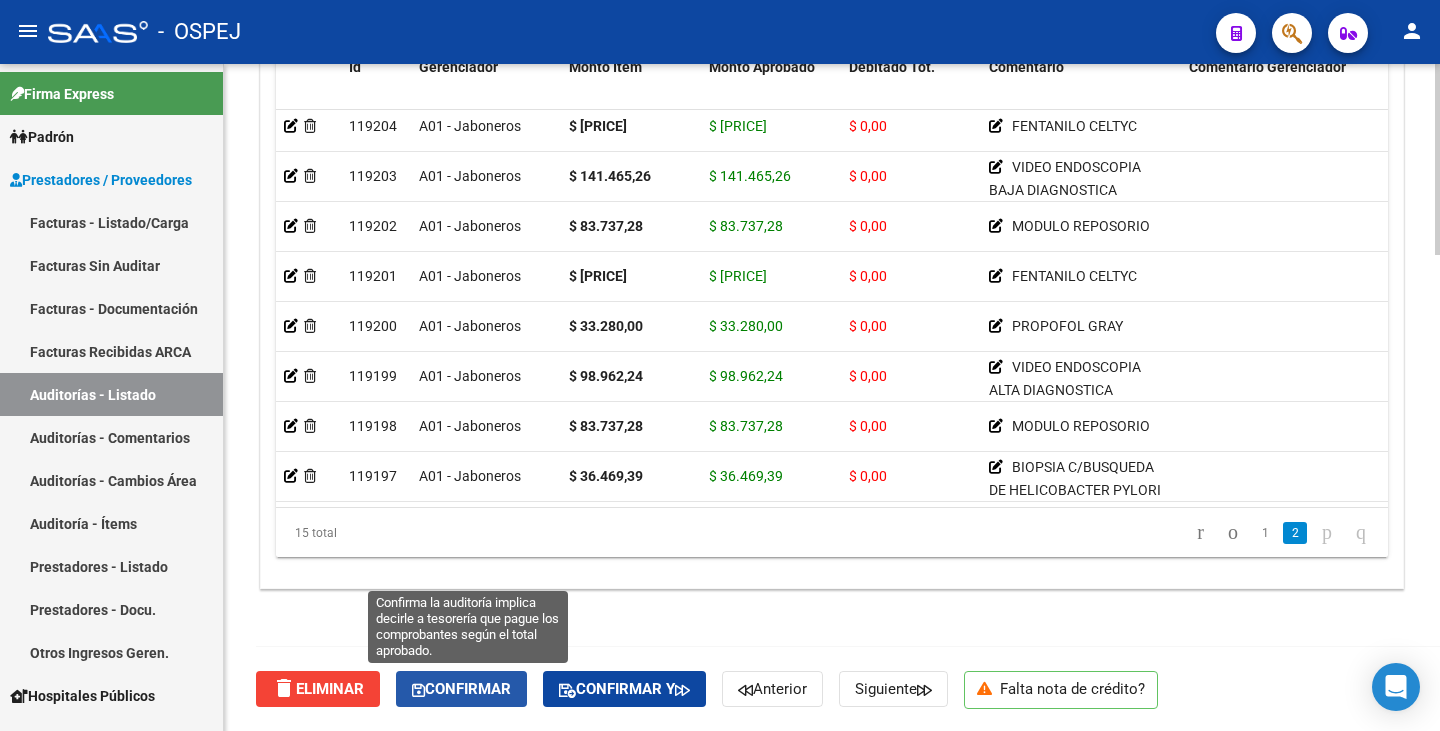 click on "Confirmar" 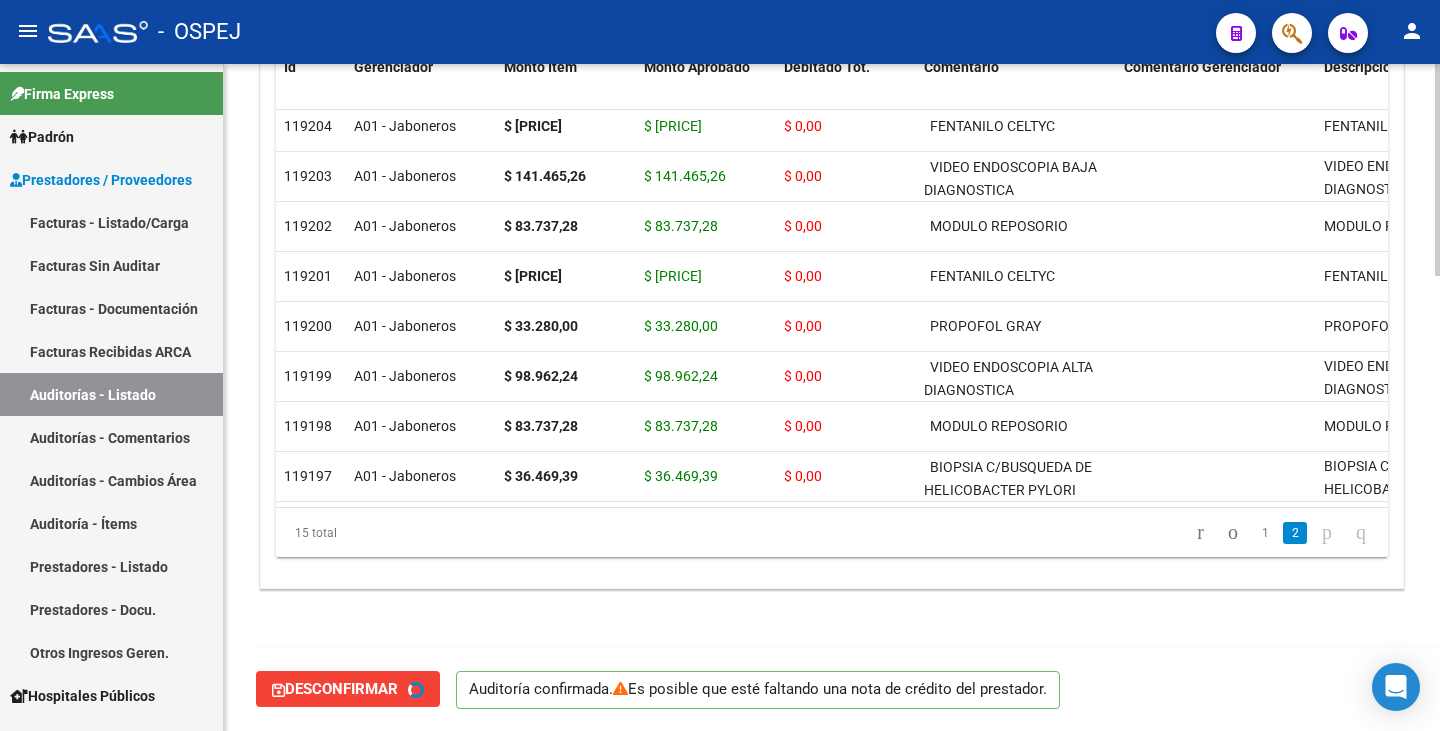 type on "202508" 